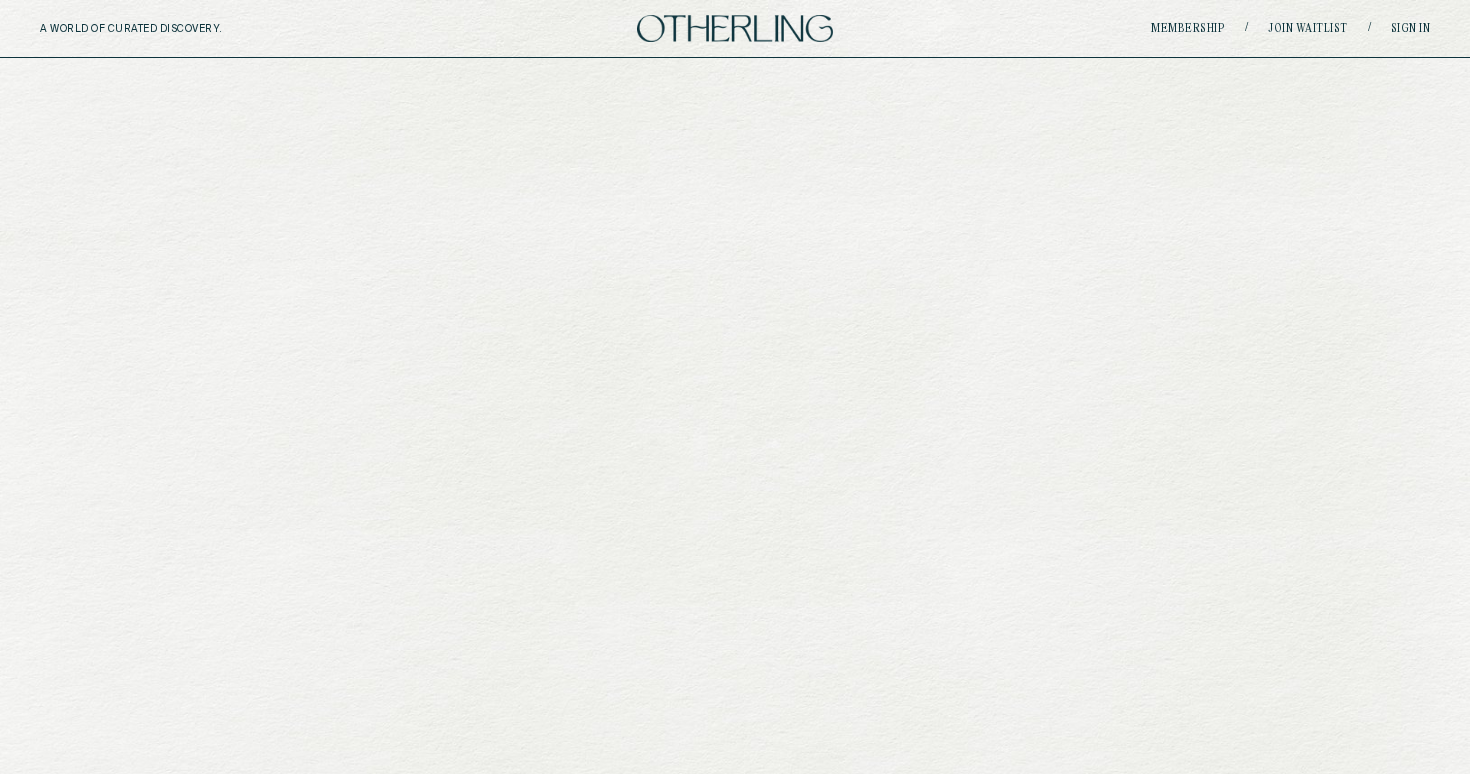 scroll, scrollTop: 0, scrollLeft: 0, axis: both 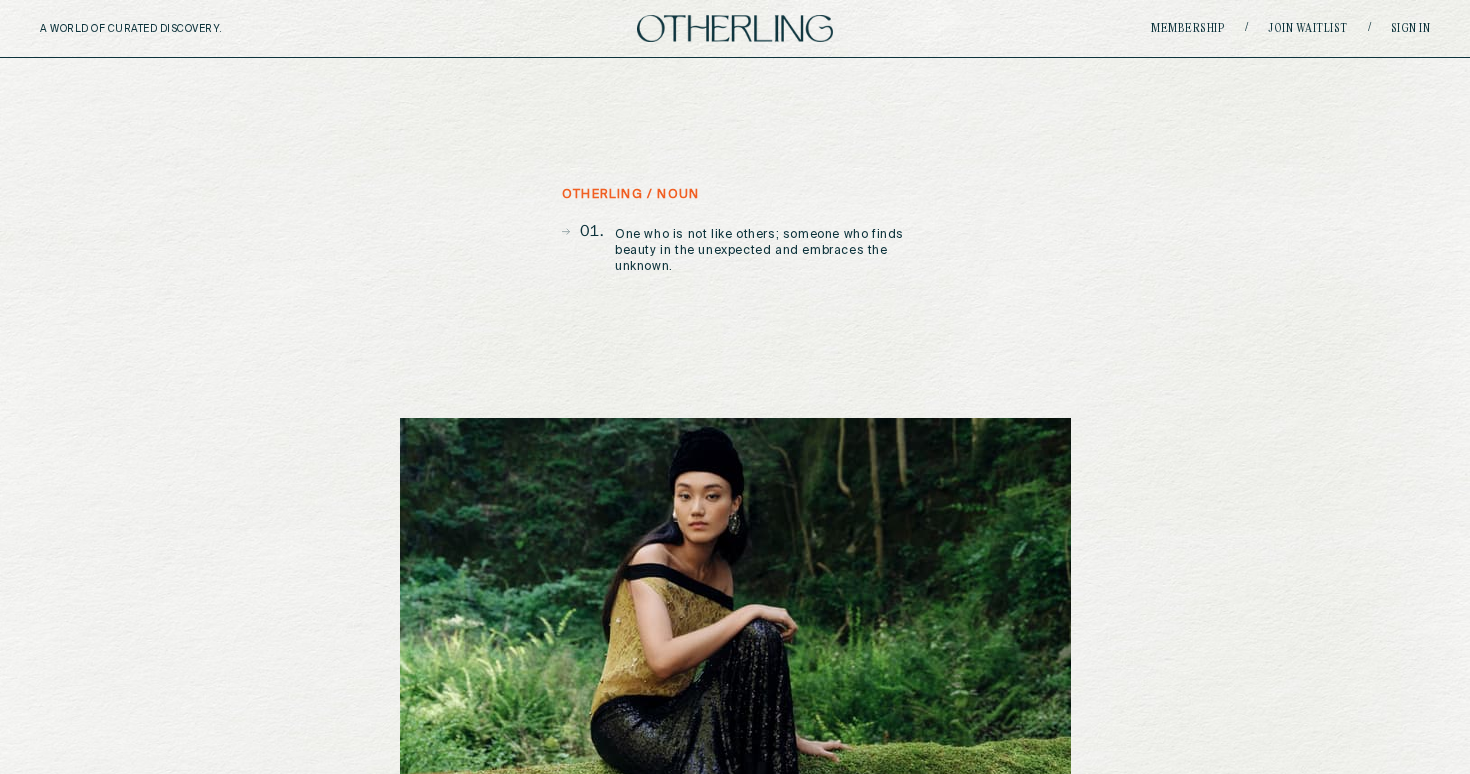 click on "Membership / Join waitlist / Sign in" at bounding box center (1198, 28) 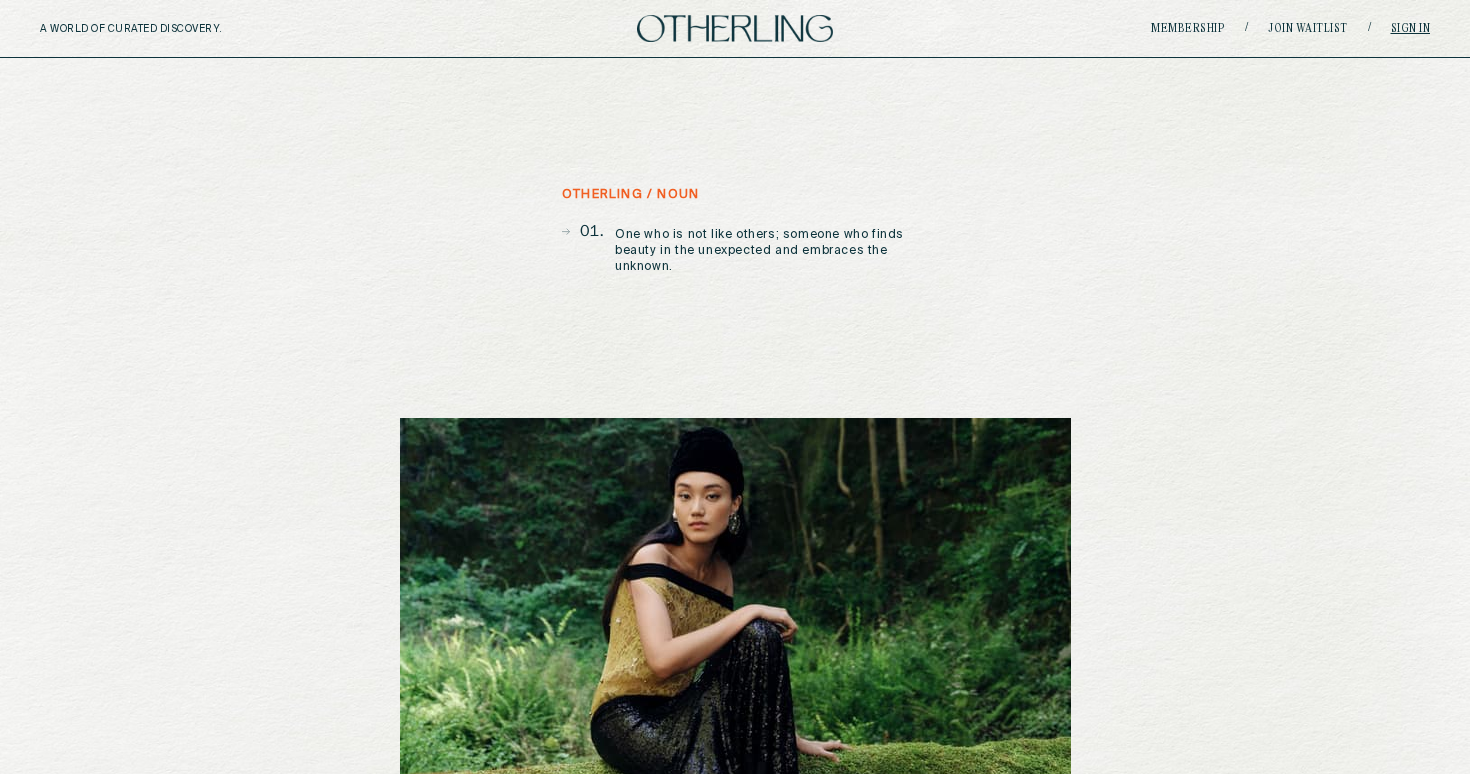 click on "Sign in" at bounding box center (1411, 29) 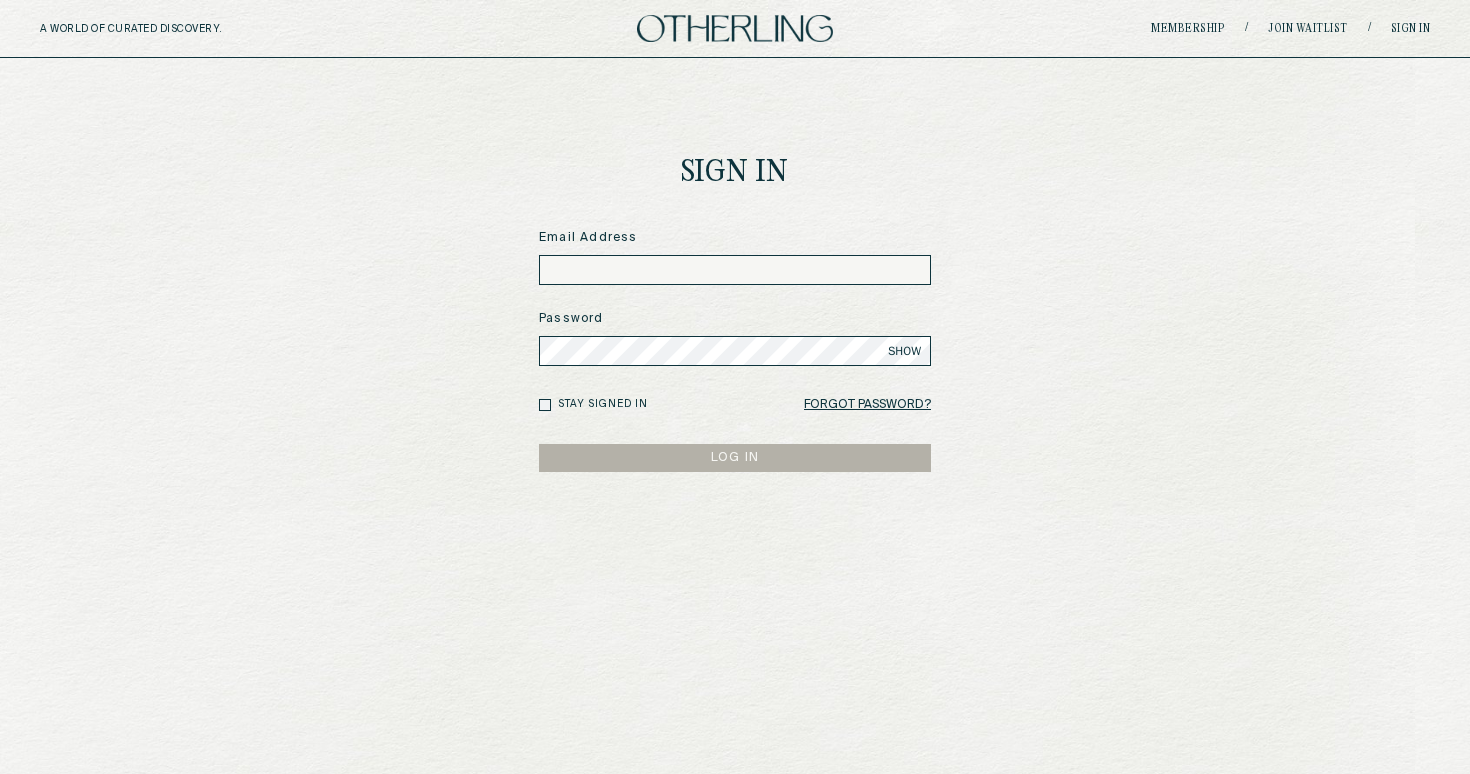 click at bounding box center [735, 270] 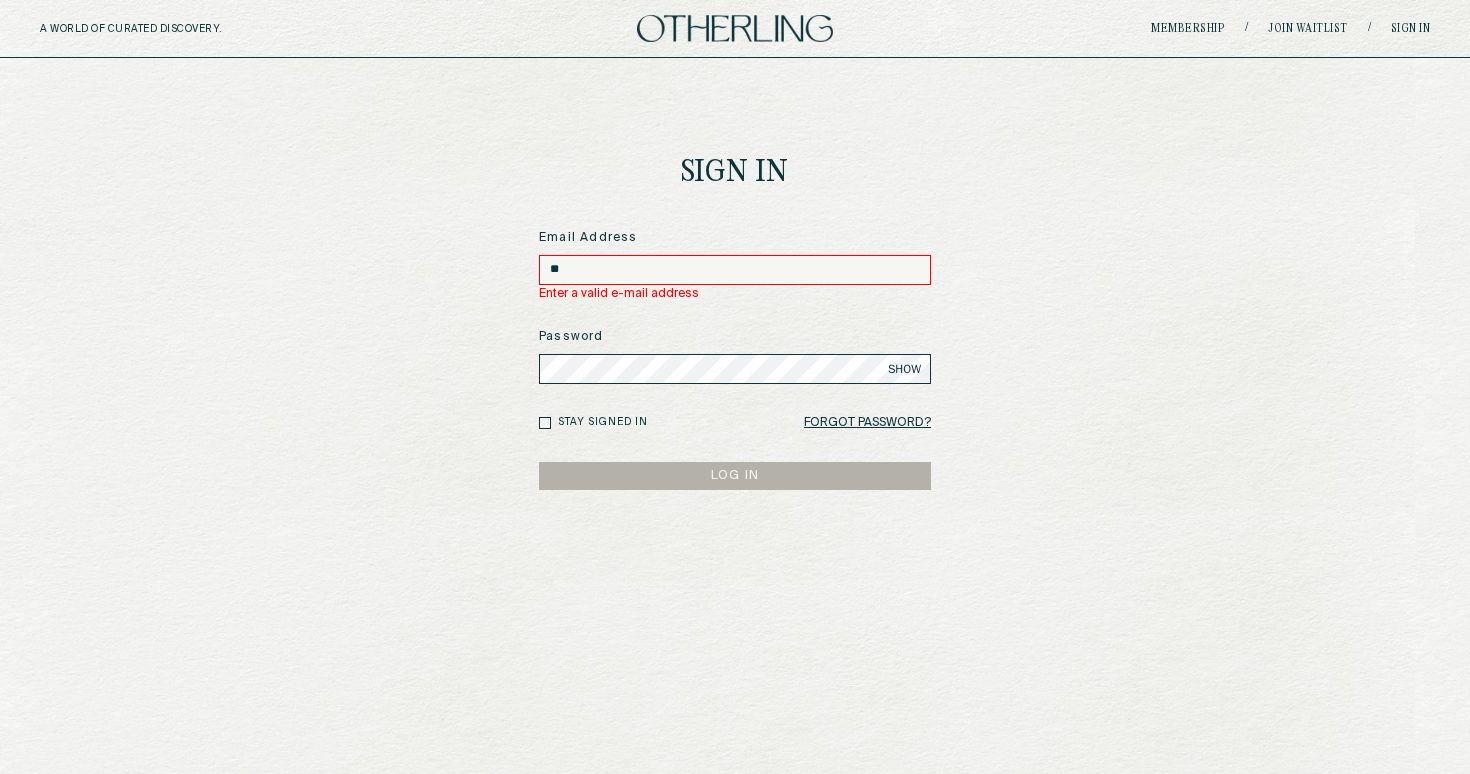 type on "*" 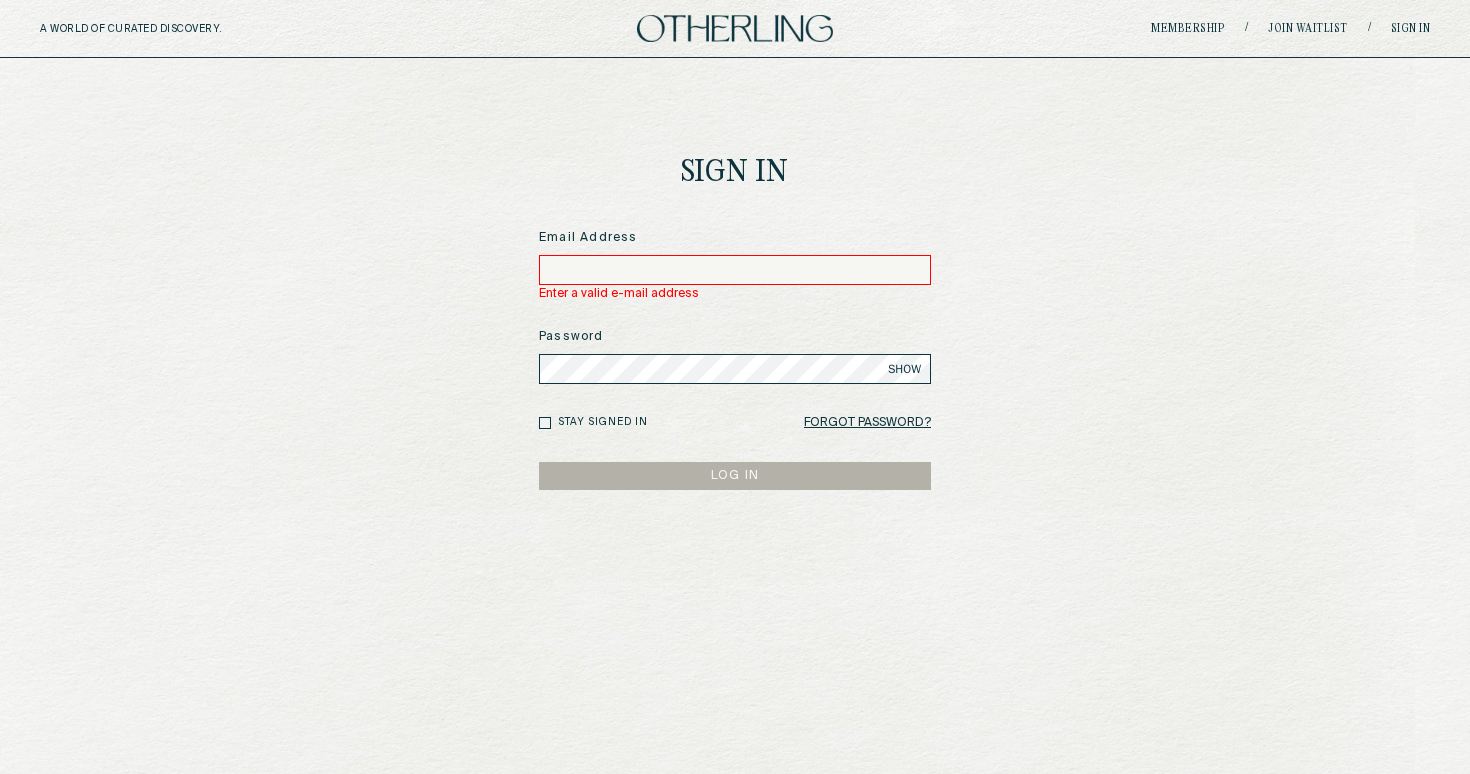 click at bounding box center [735, 270] 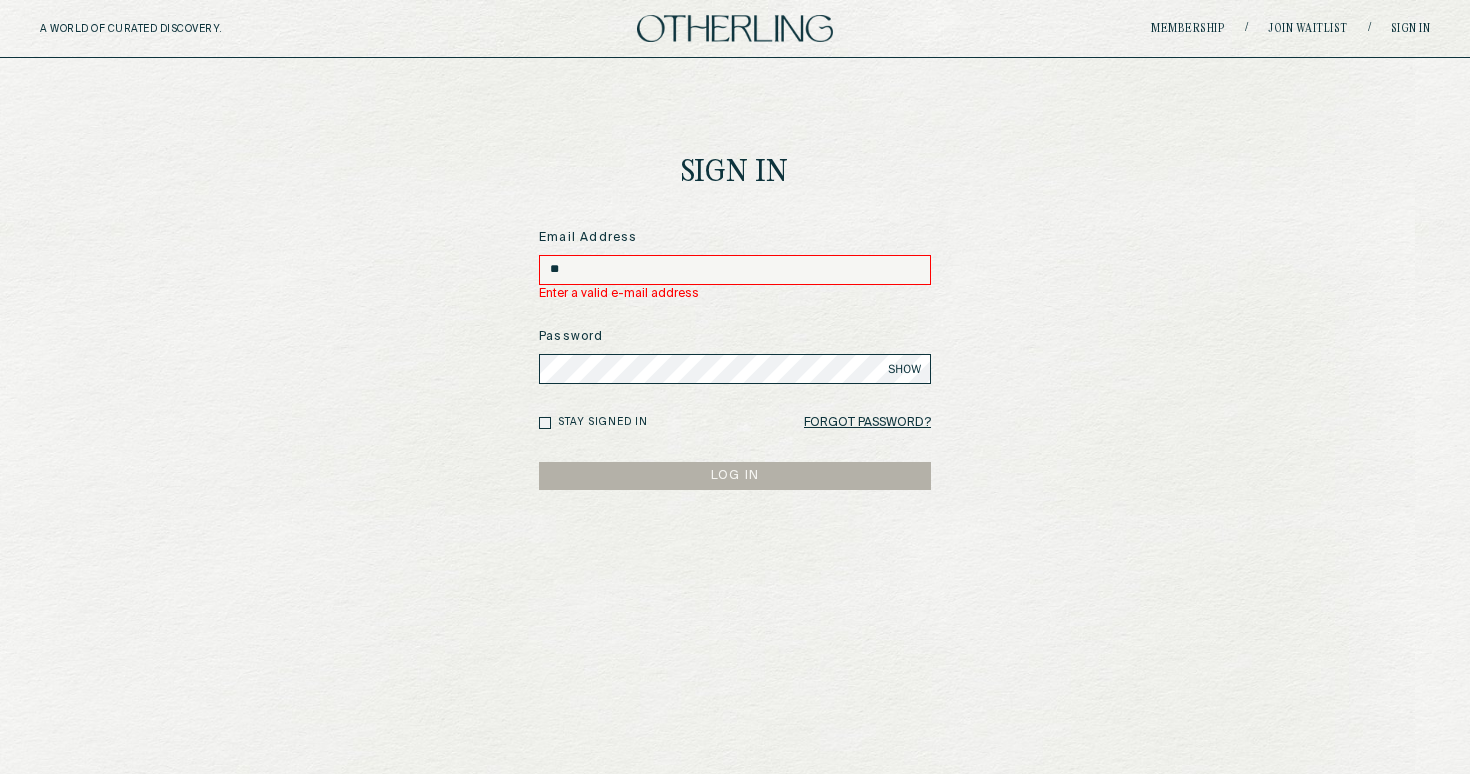 type on "*" 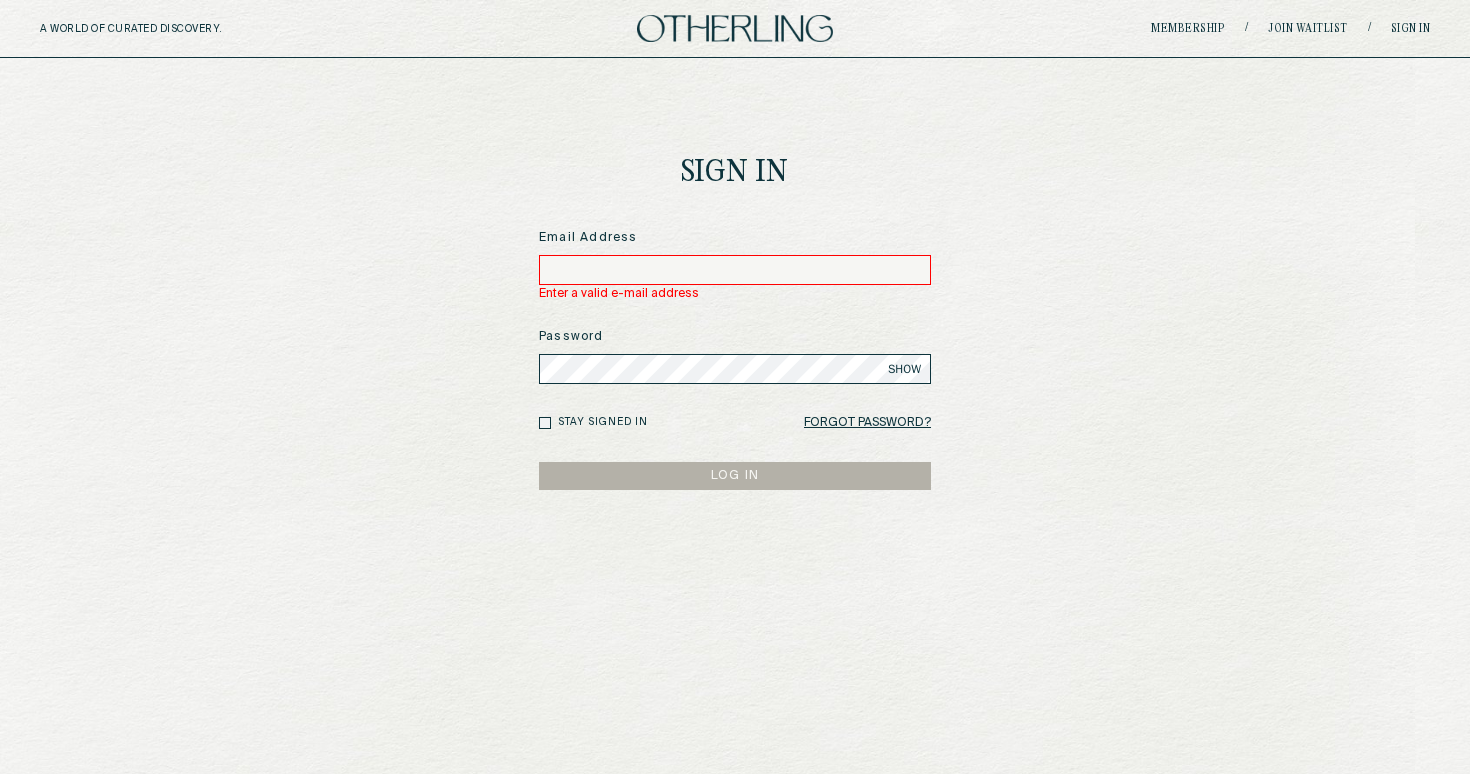 click at bounding box center [735, 270] 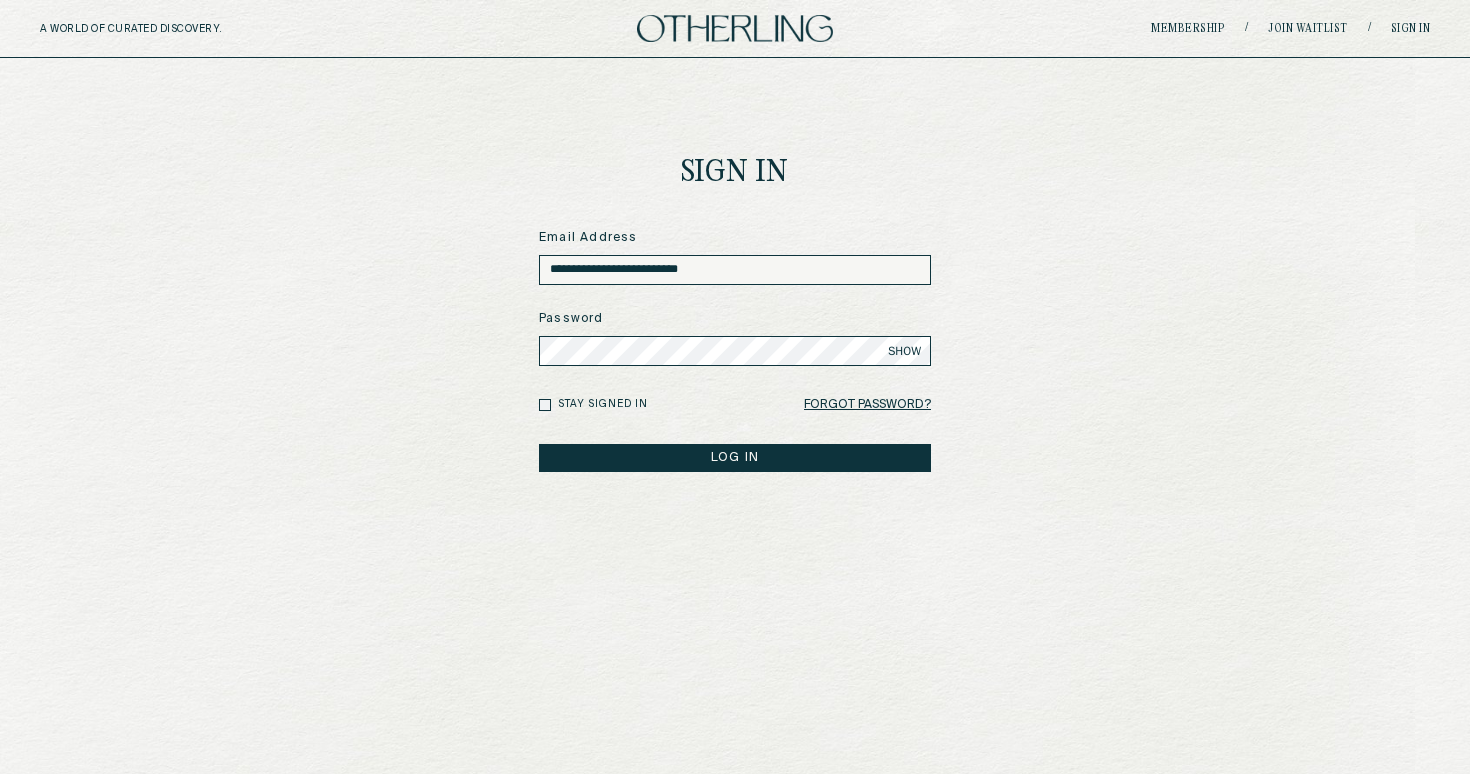 type on "**********" 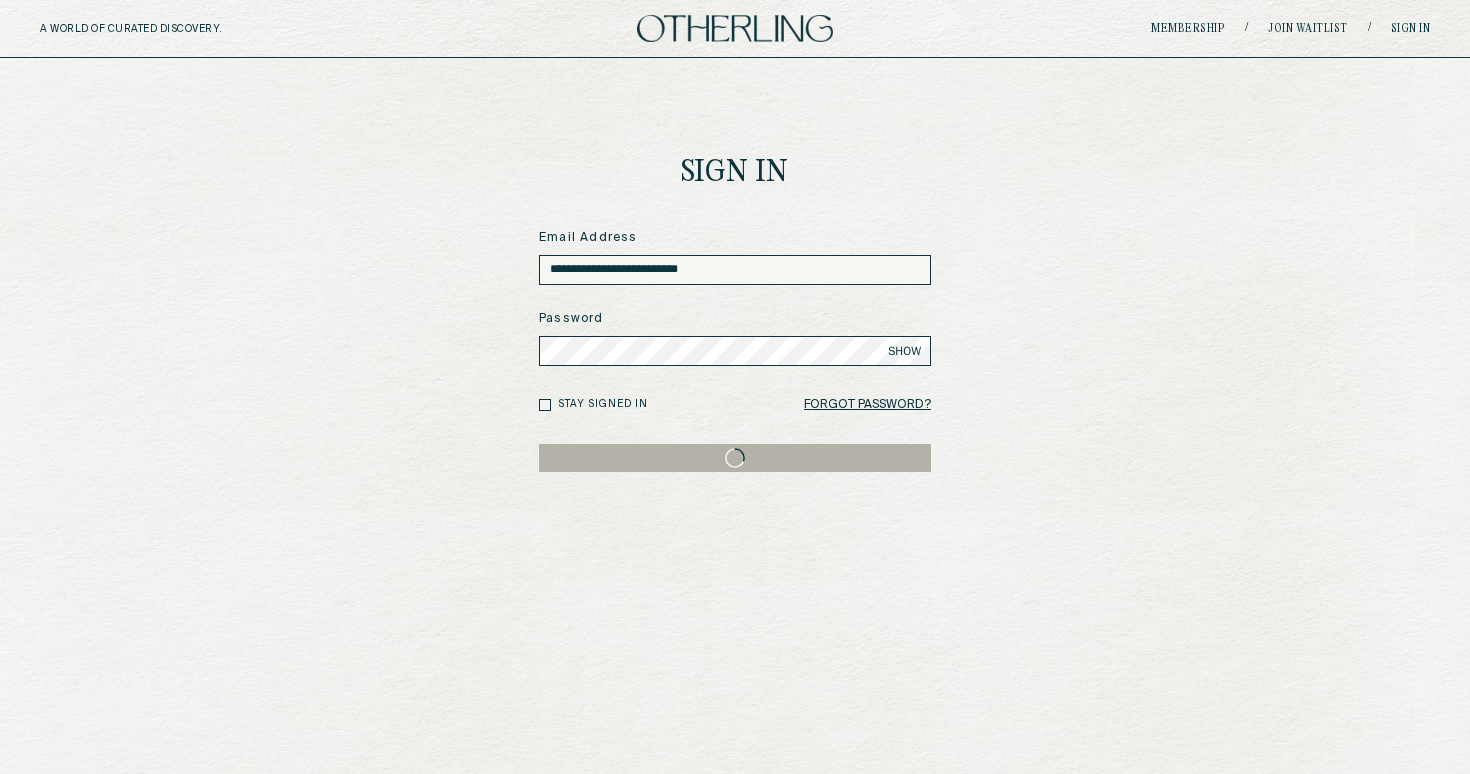 type 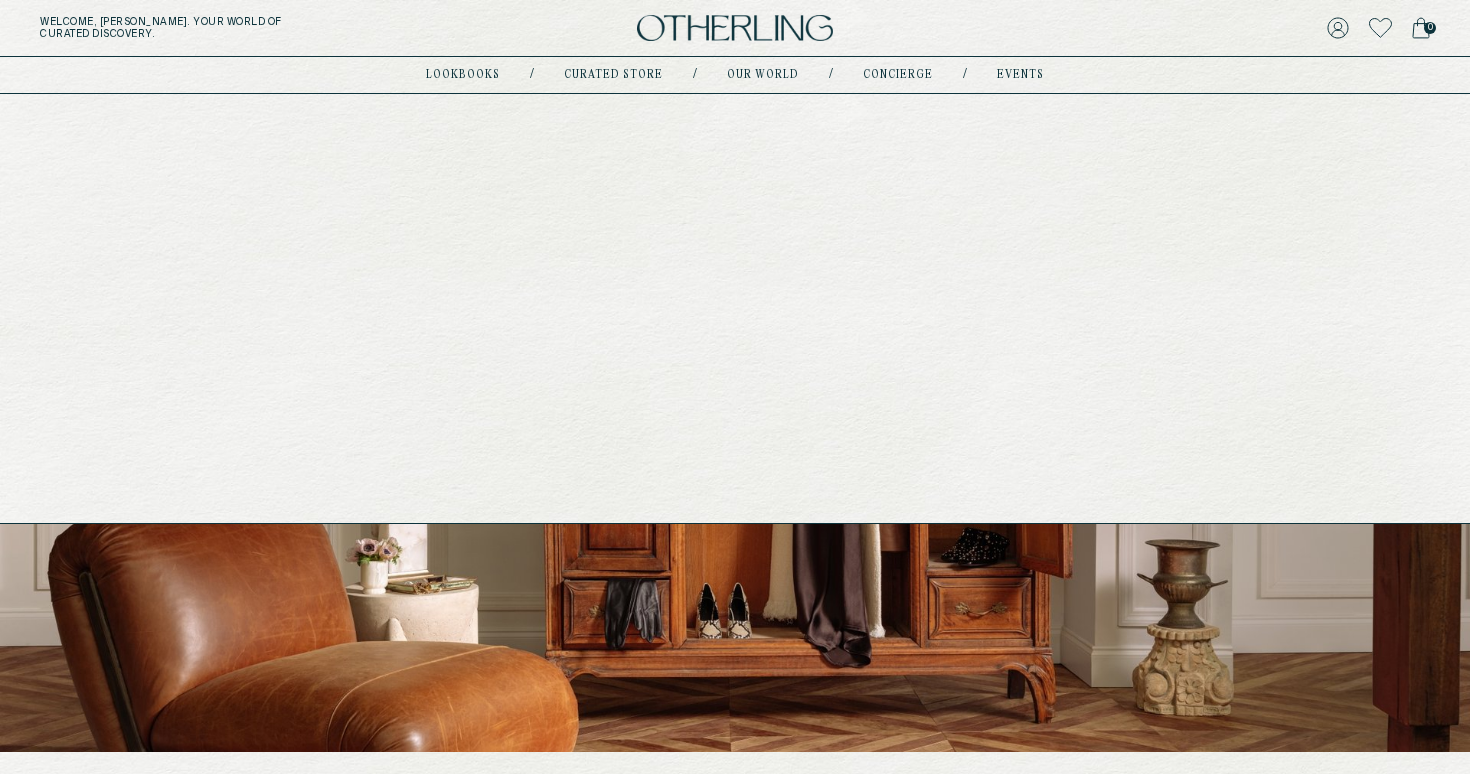 click on "events" at bounding box center [1020, 75] 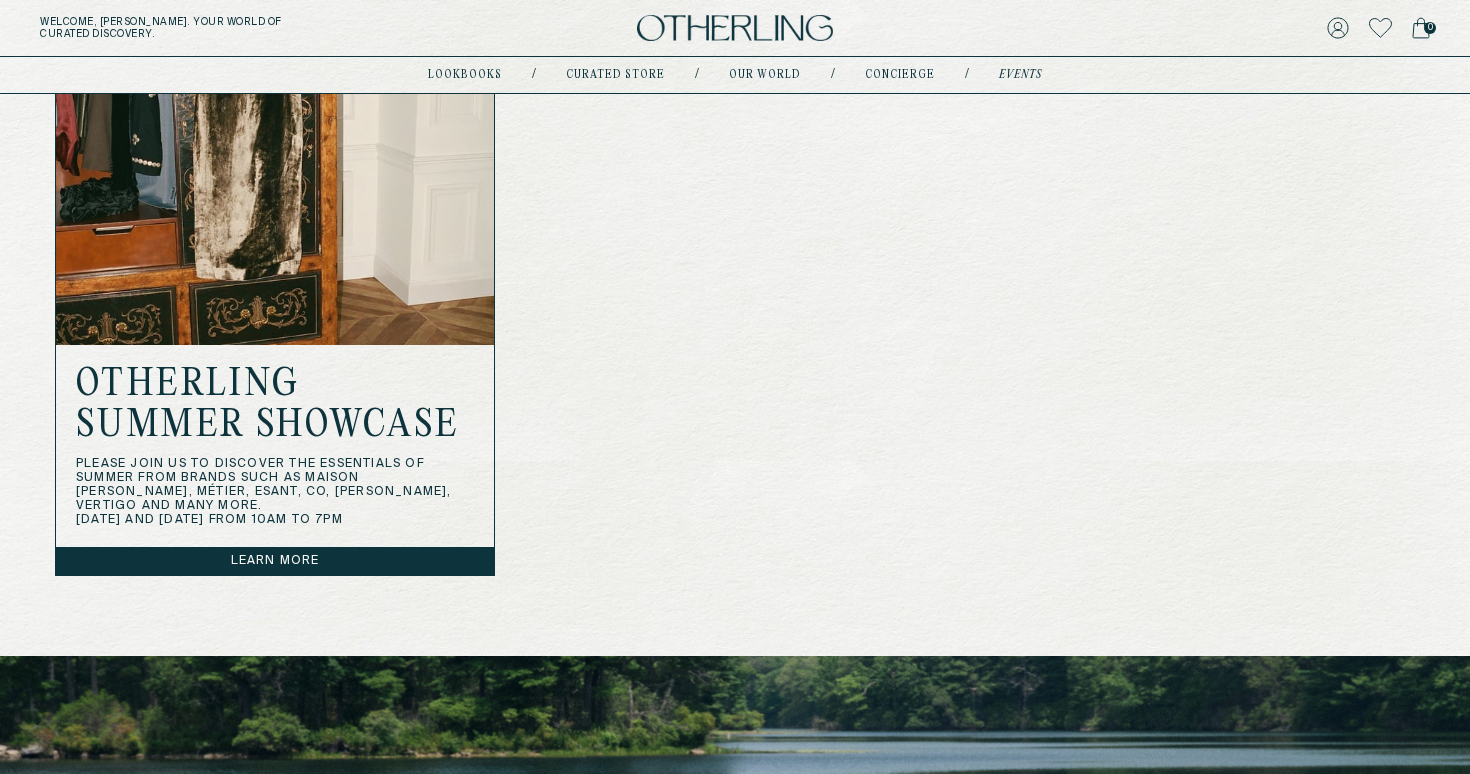 scroll, scrollTop: 840, scrollLeft: 0, axis: vertical 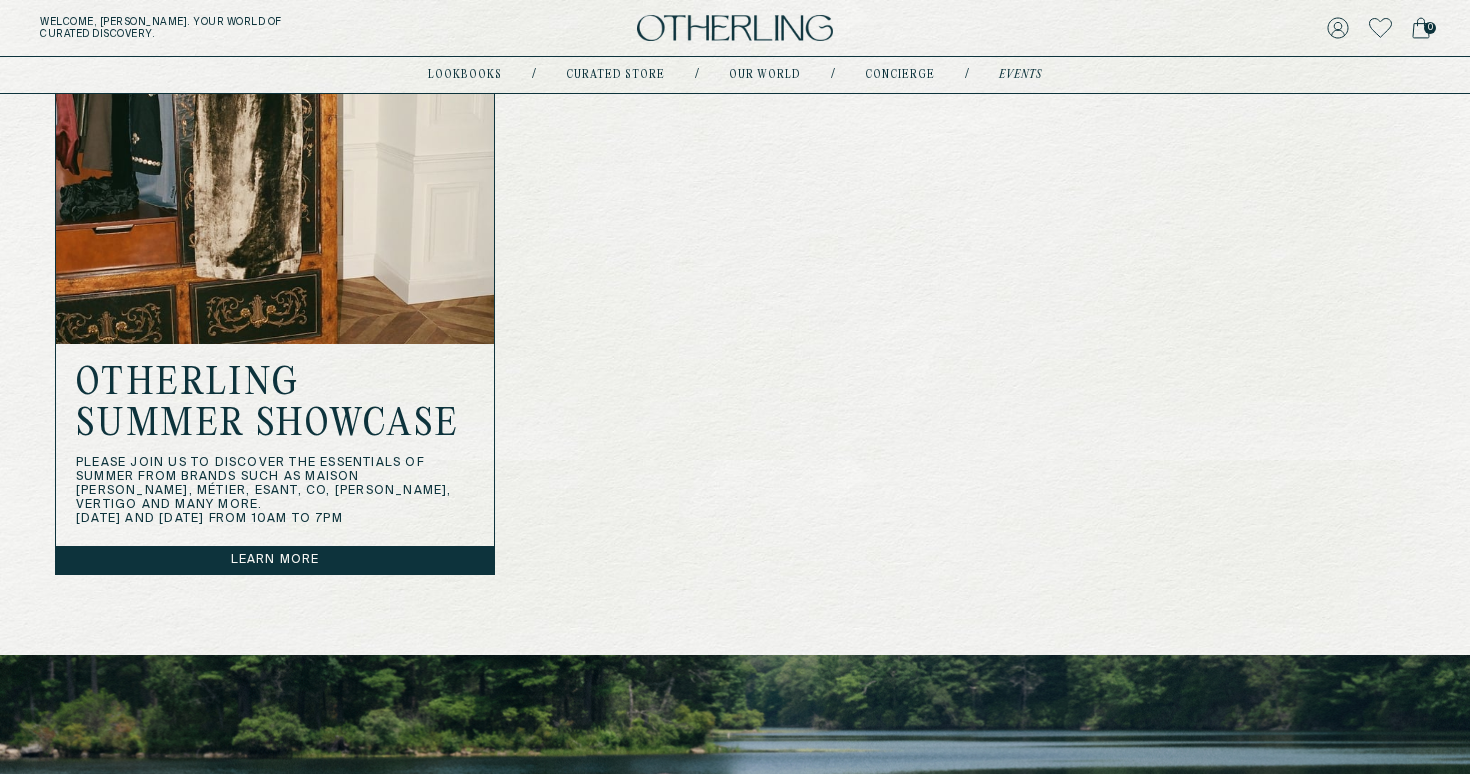 click on "Learn more" at bounding box center [275, 560] 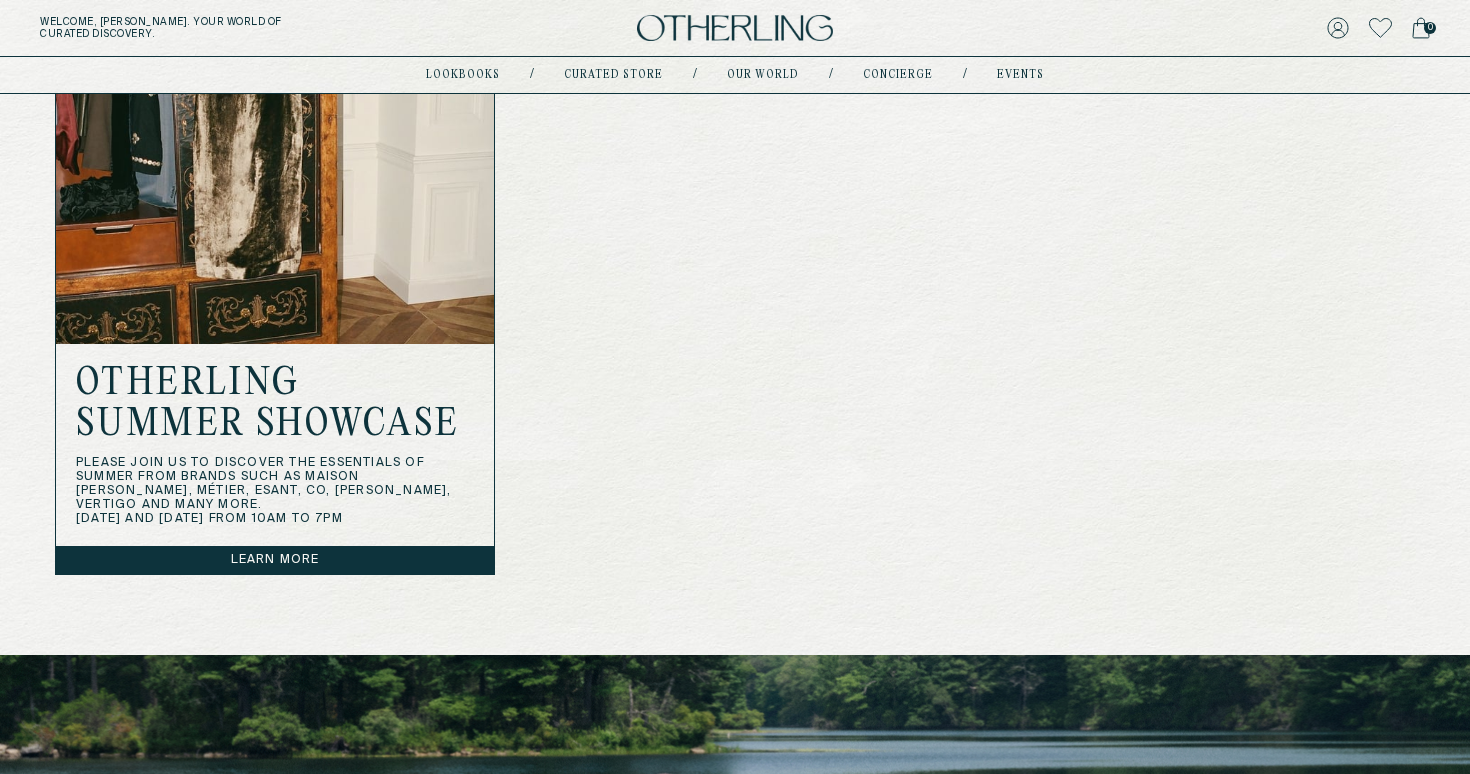scroll, scrollTop: 0, scrollLeft: 0, axis: both 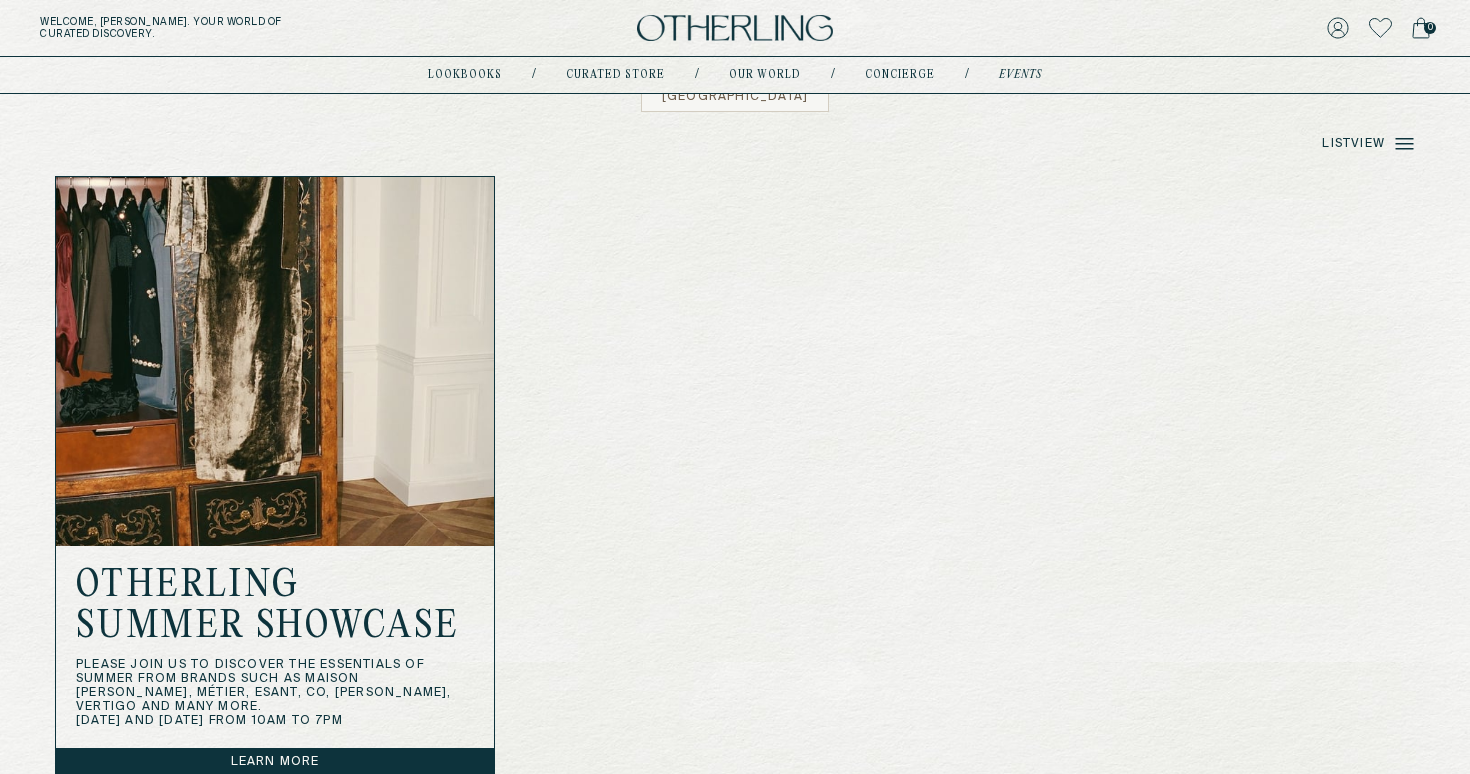 click 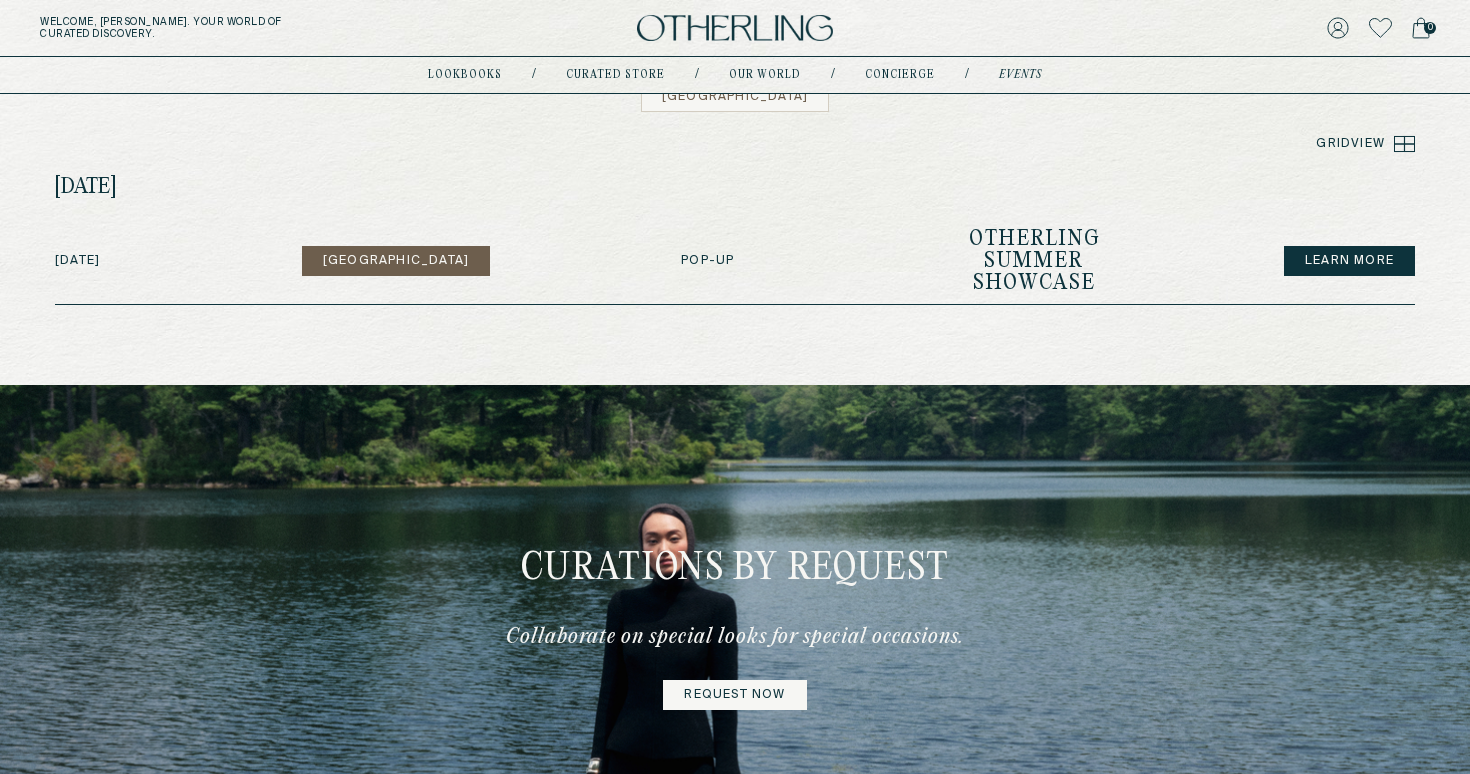 click 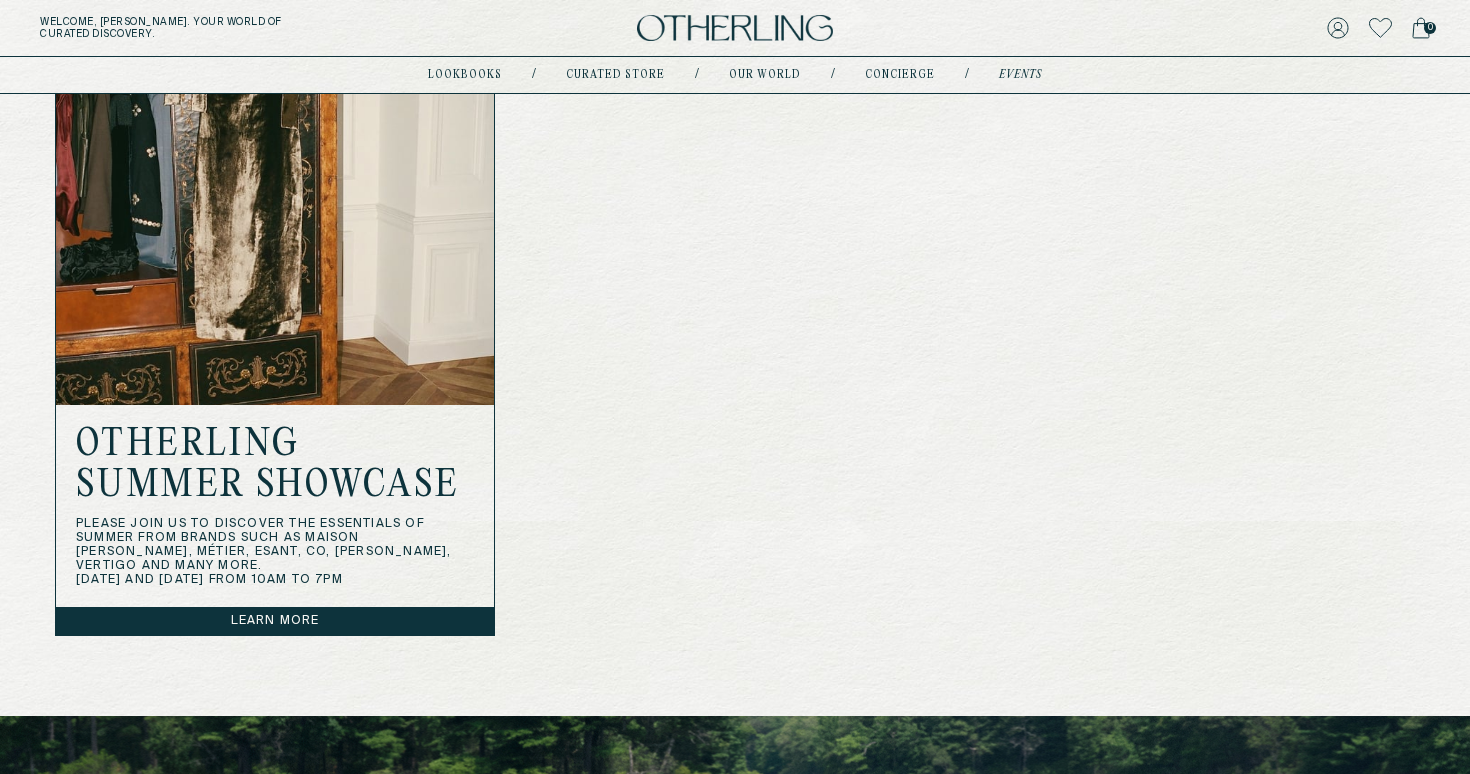 scroll, scrollTop: 799, scrollLeft: 0, axis: vertical 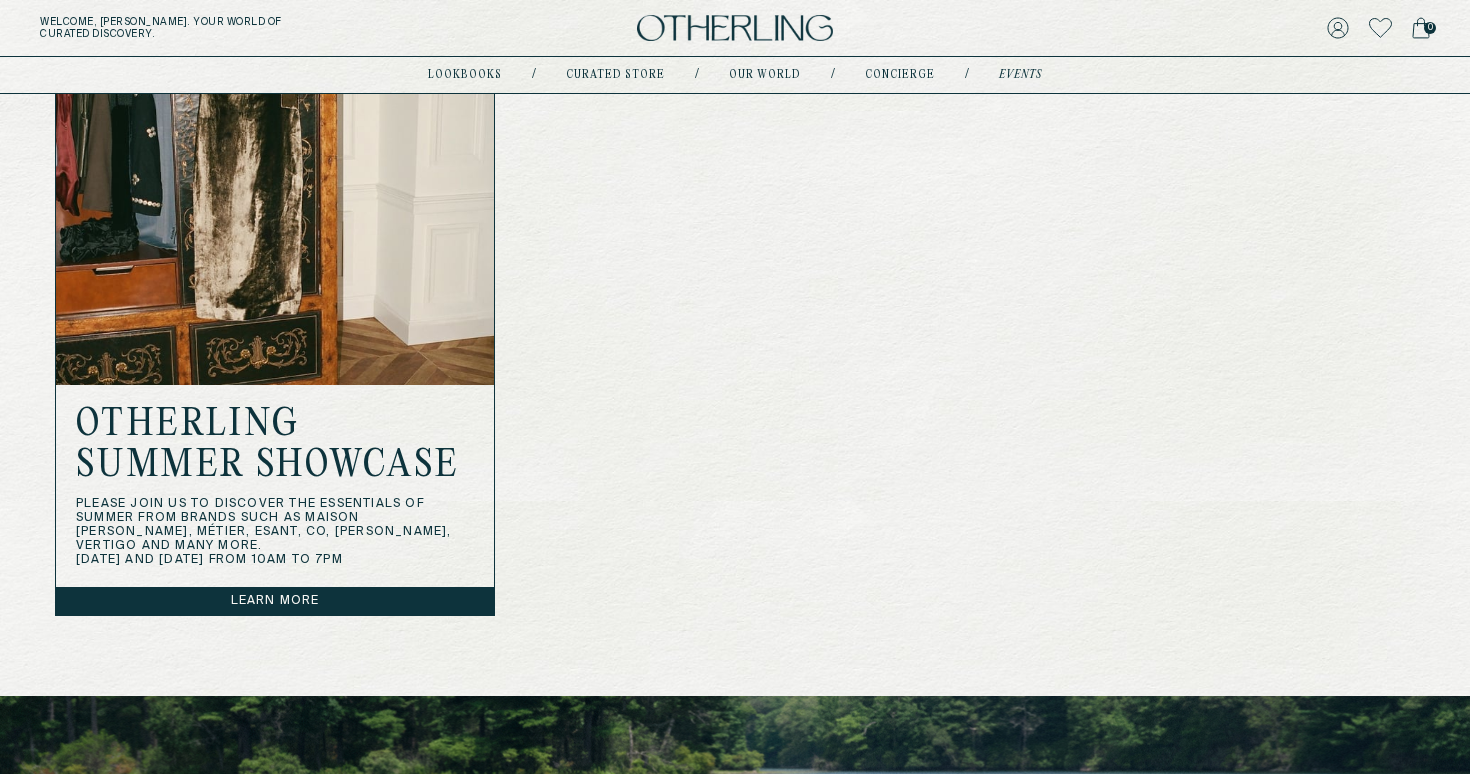 click on "Learn more" at bounding box center (275, 601) 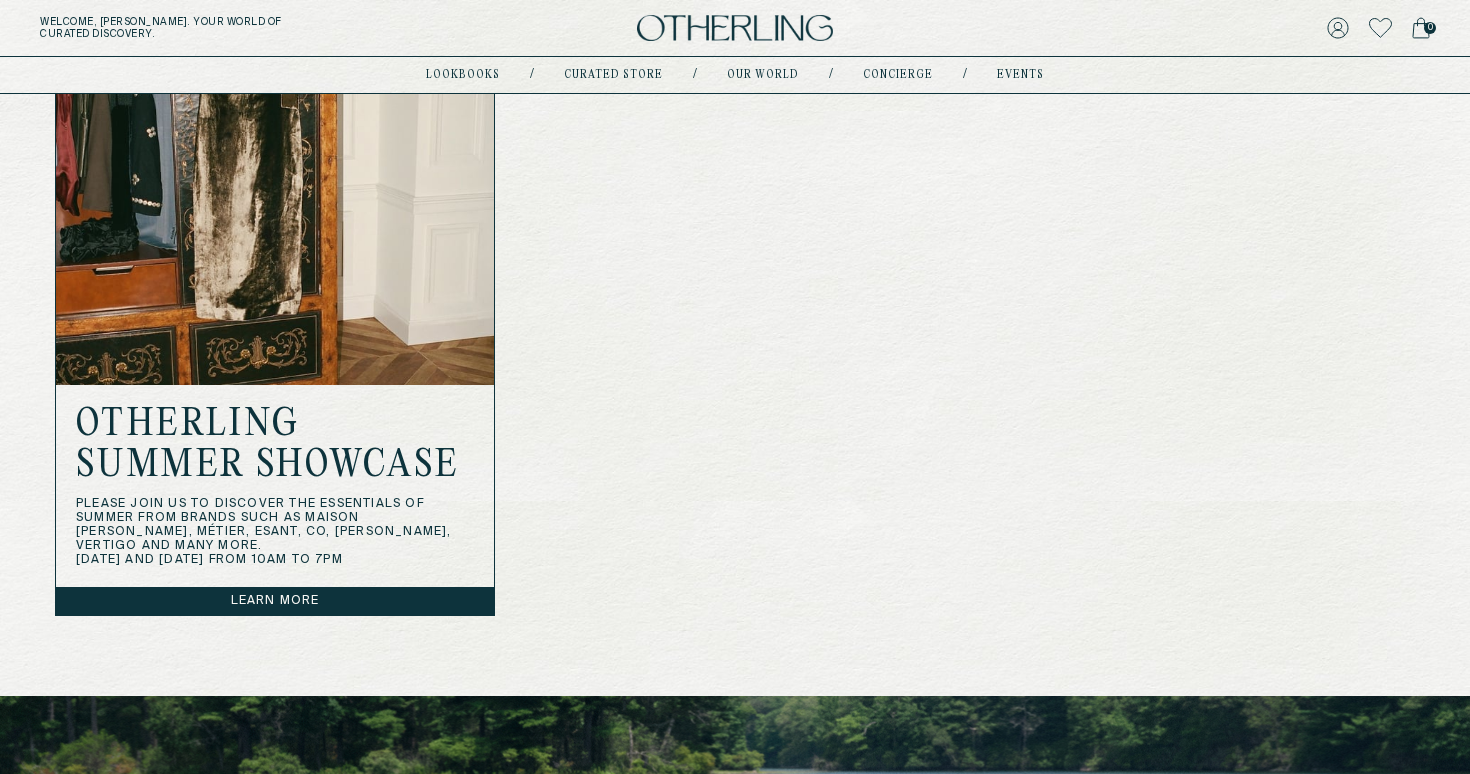 scroll, scrollTop: 0, scrollLeft: 0, axis: both 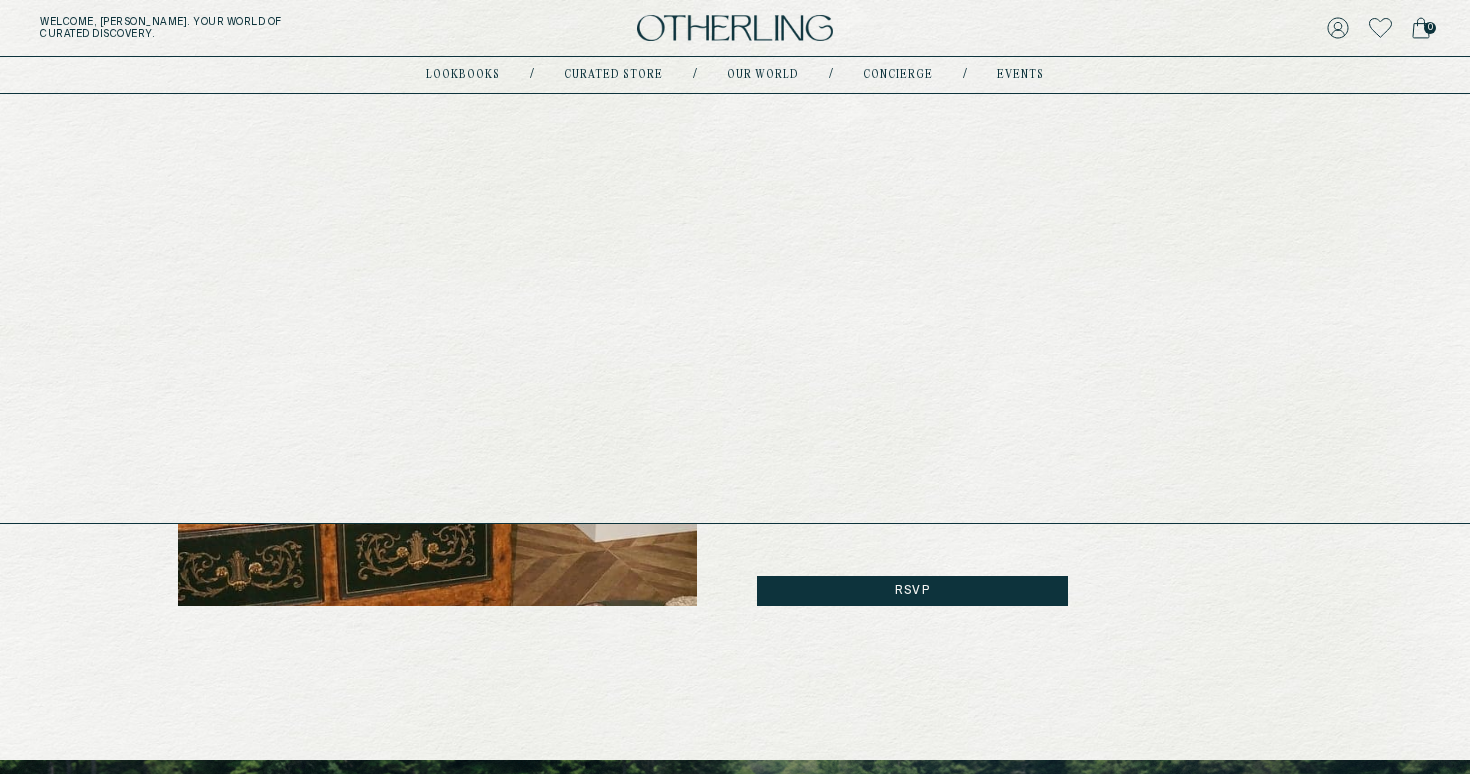 click on "events" at bounding box center (1020, 75) 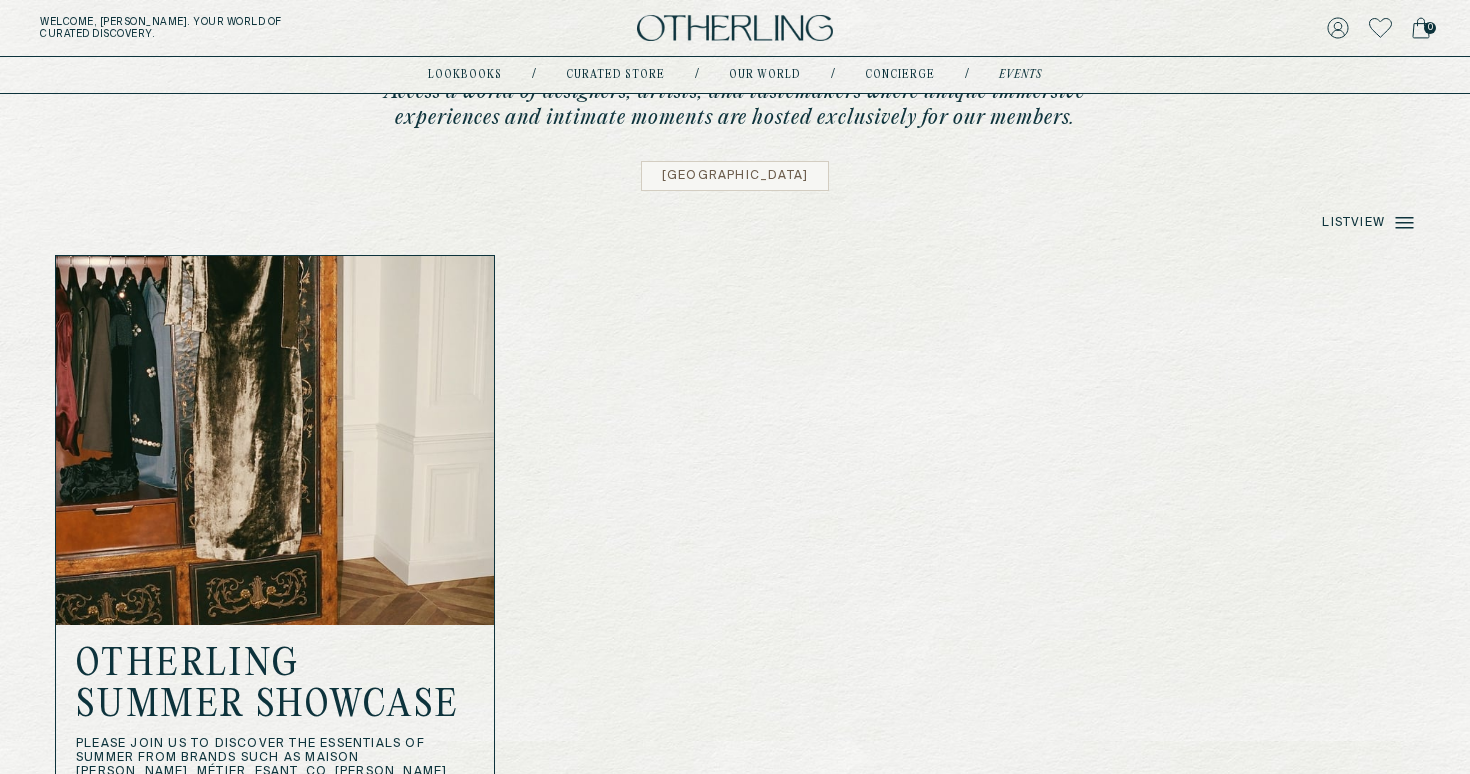 scroll, scrollTop: 680, scrollLeft: 0, axis: vertical 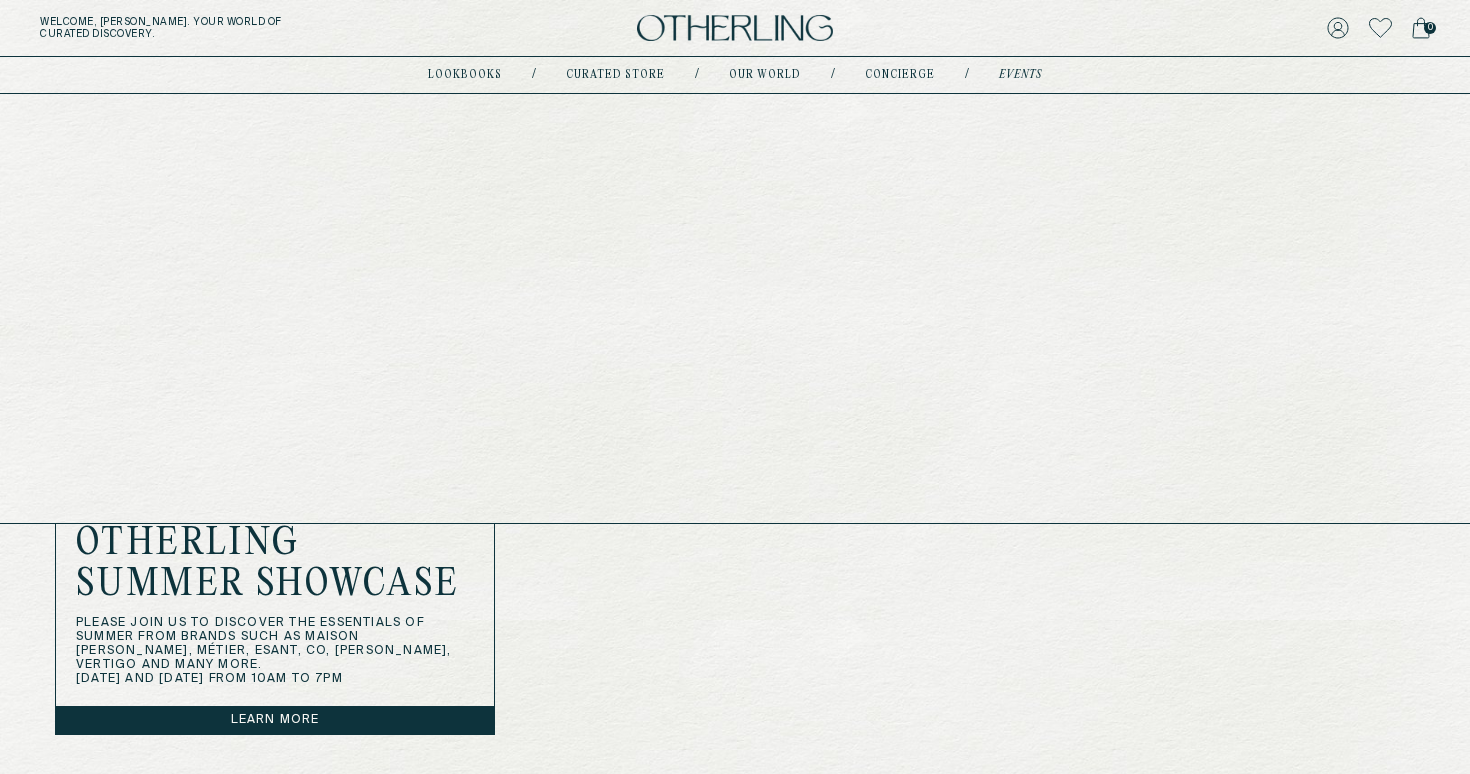 click on "concierge" at bounding box center (900, 75) 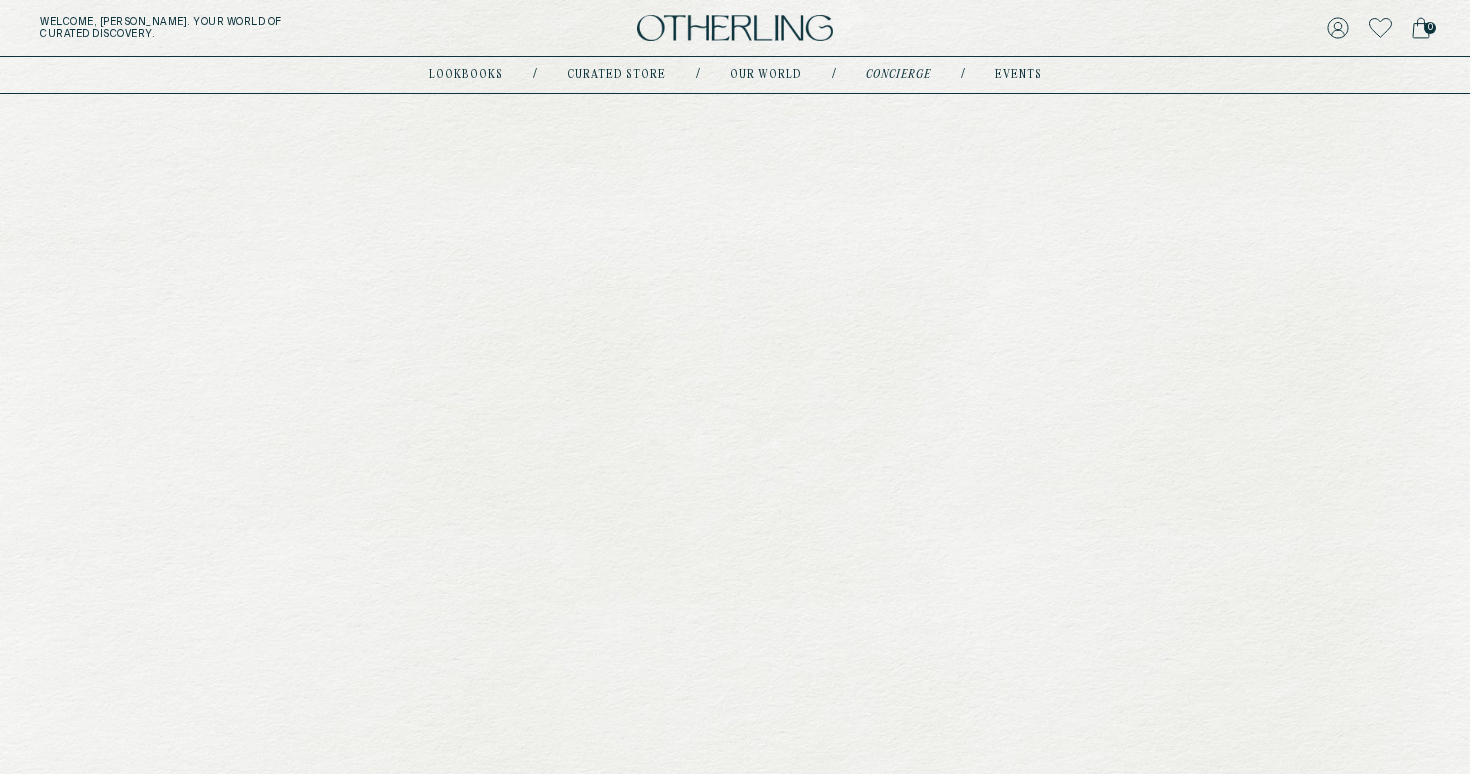 type on "**********" 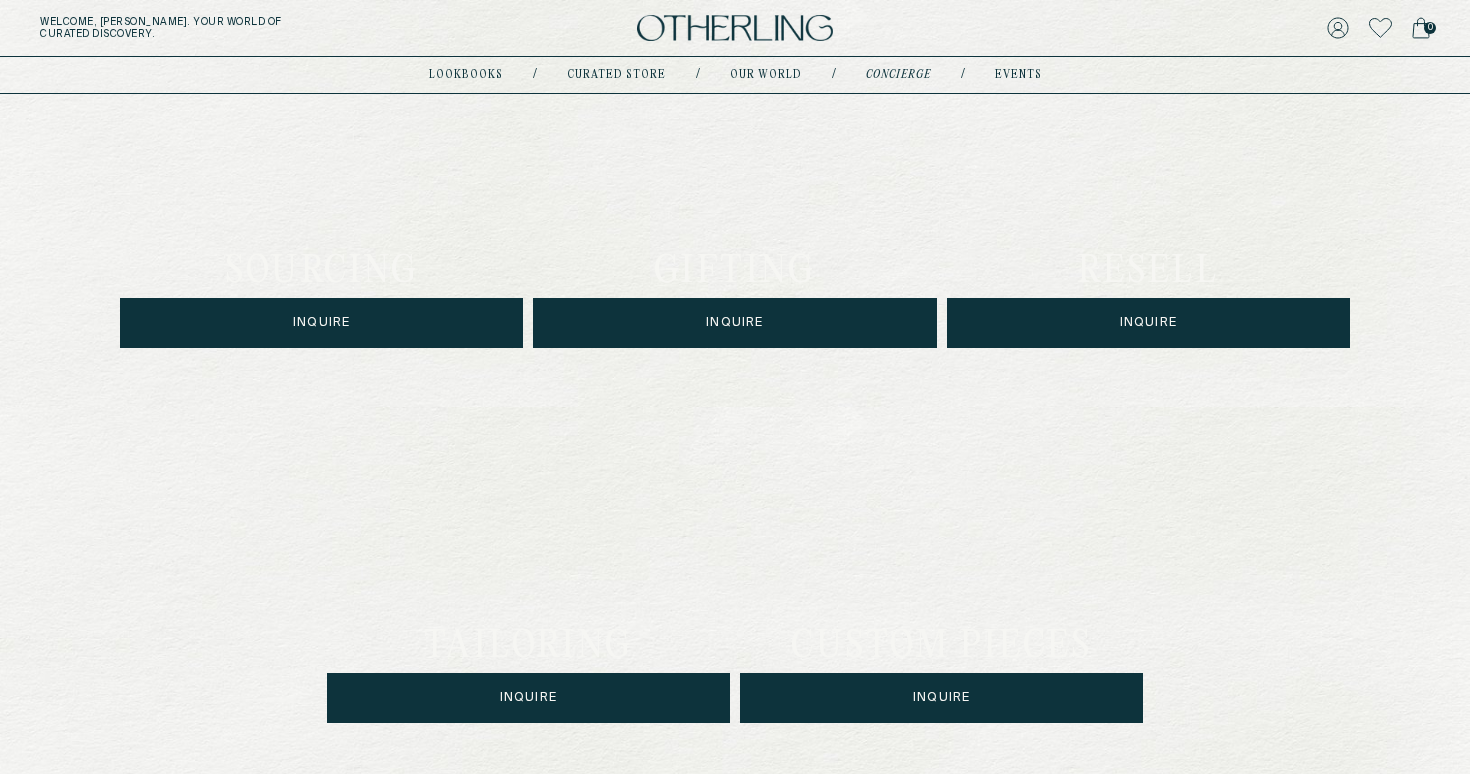 scroll, scrollTop: 897, scrollLeft: 0, axis: vertical 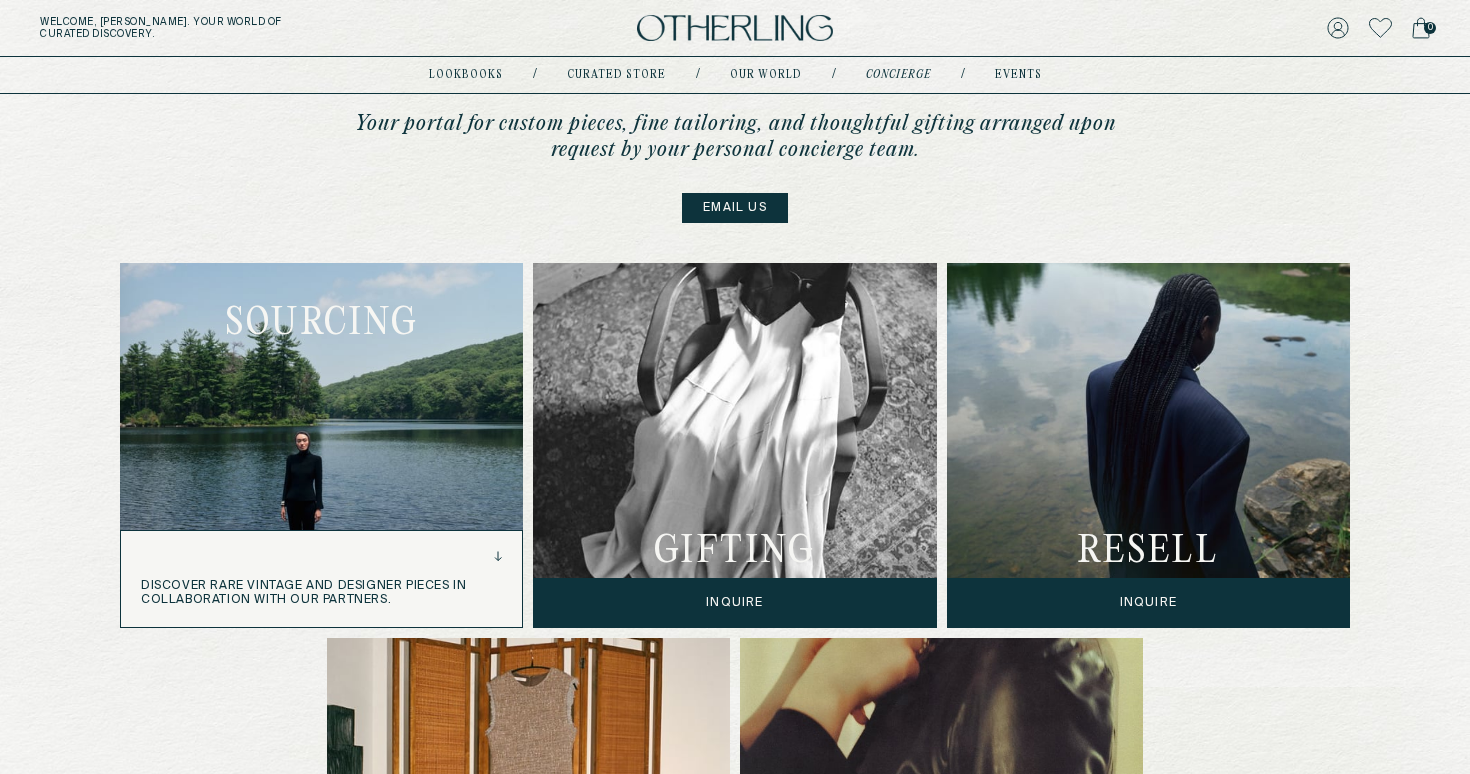 click on "sourcing Inquire discover rare vintage and designer pieces in collaboration with our partners." at bounding box center (321, 445) 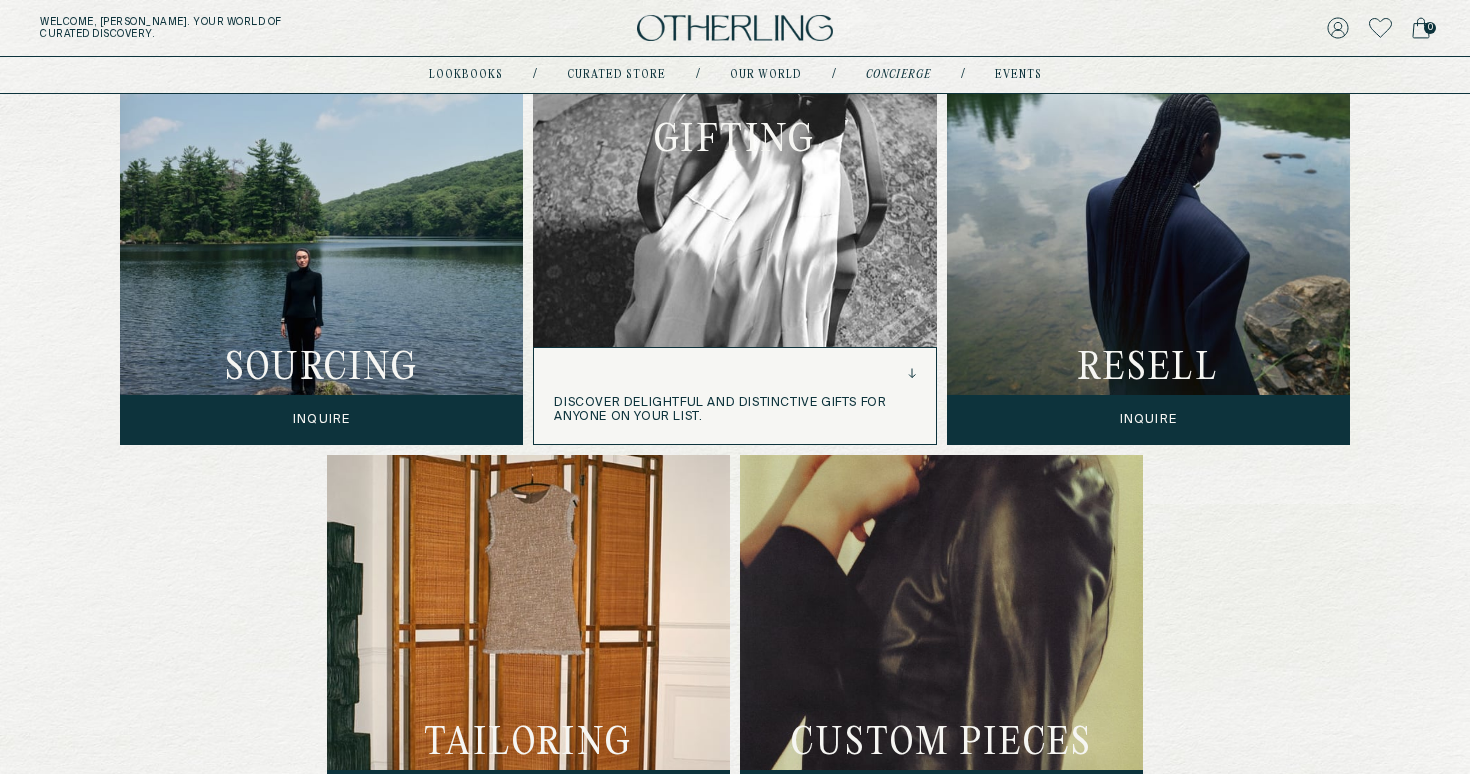 scroll, scrollTop: 814, scrollLeft: 0, axis: vertical 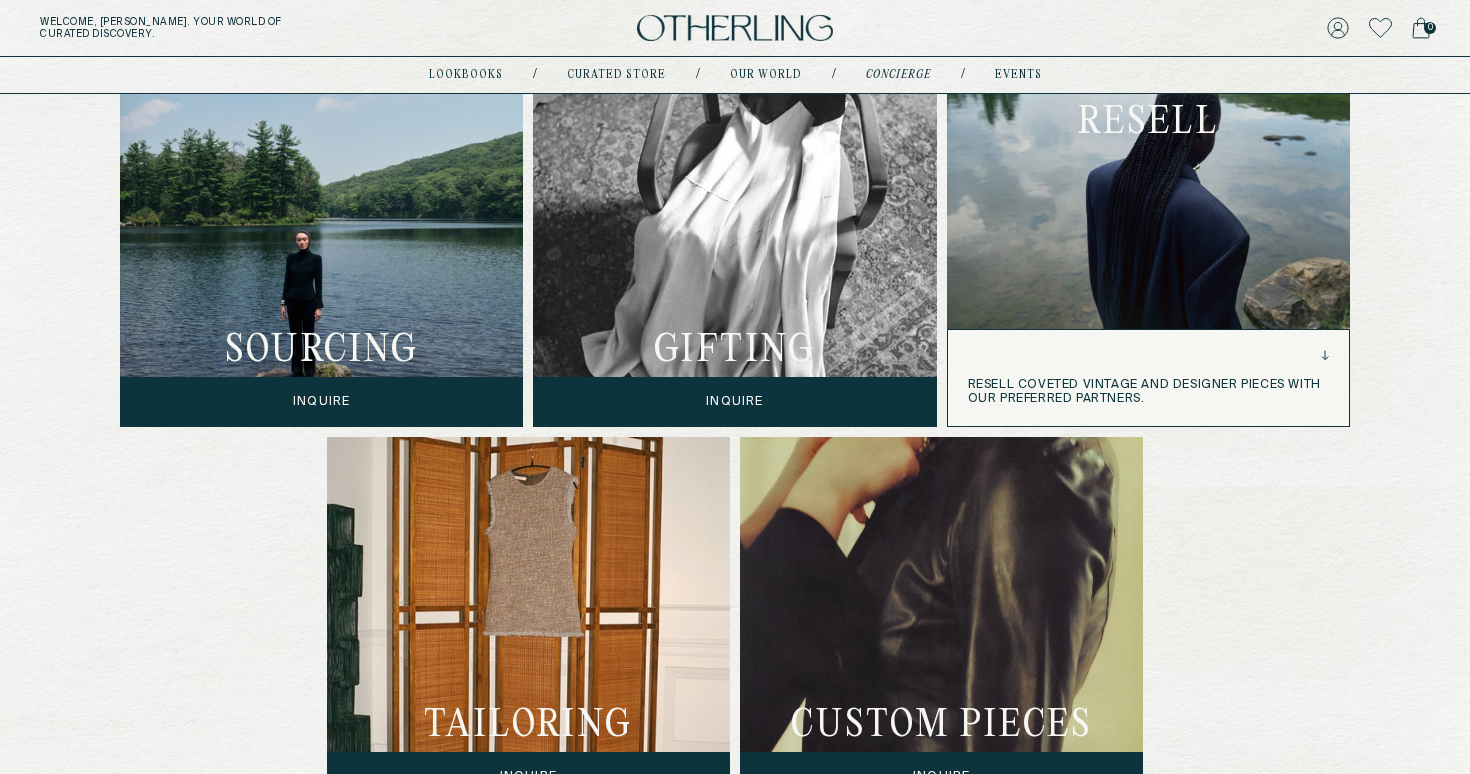 click on "resell Inquire resell coveted vintage and designer pieces with our preferred partners." at bounding box center (1148, 244) 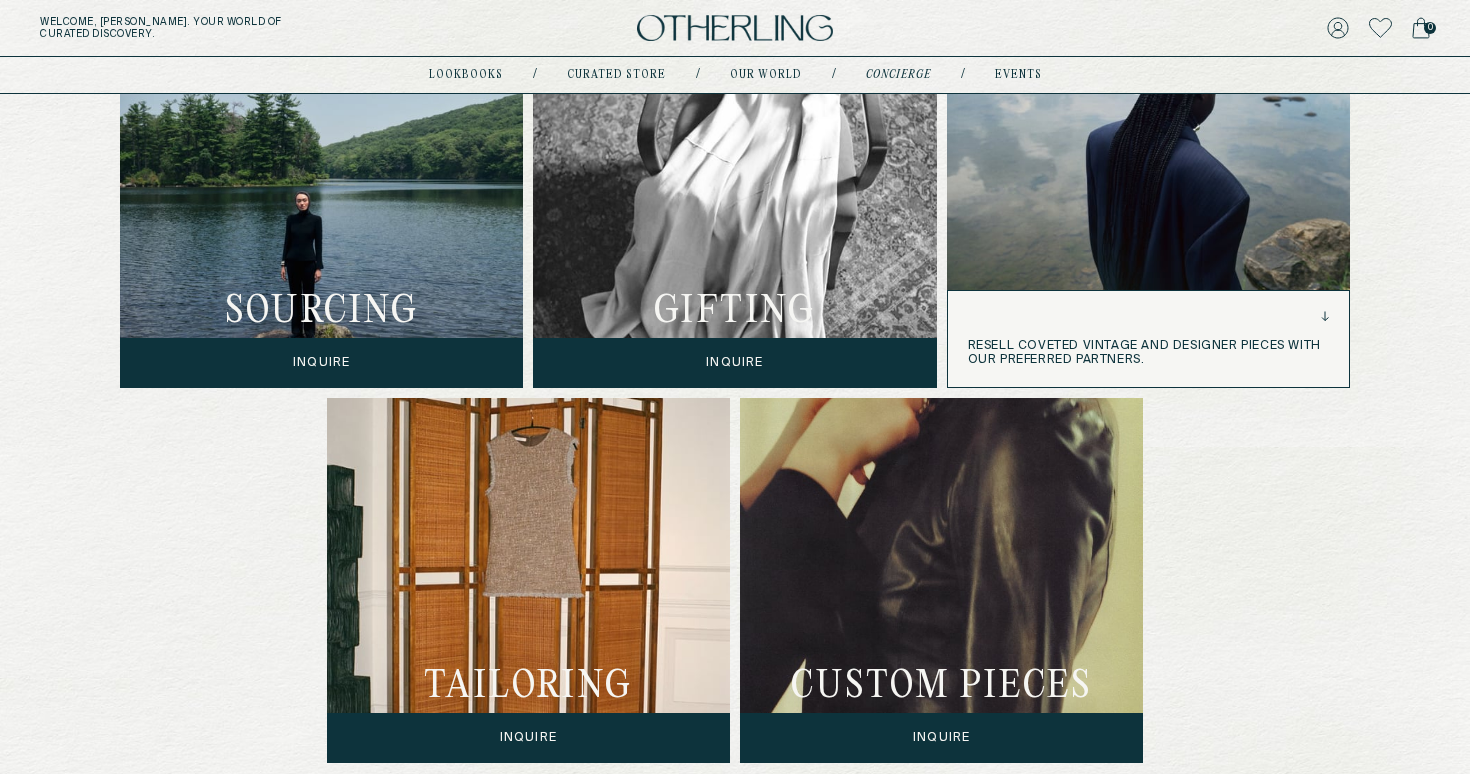 scroll, scrollTop: 855, scrollLeft: 0, axis: vertical 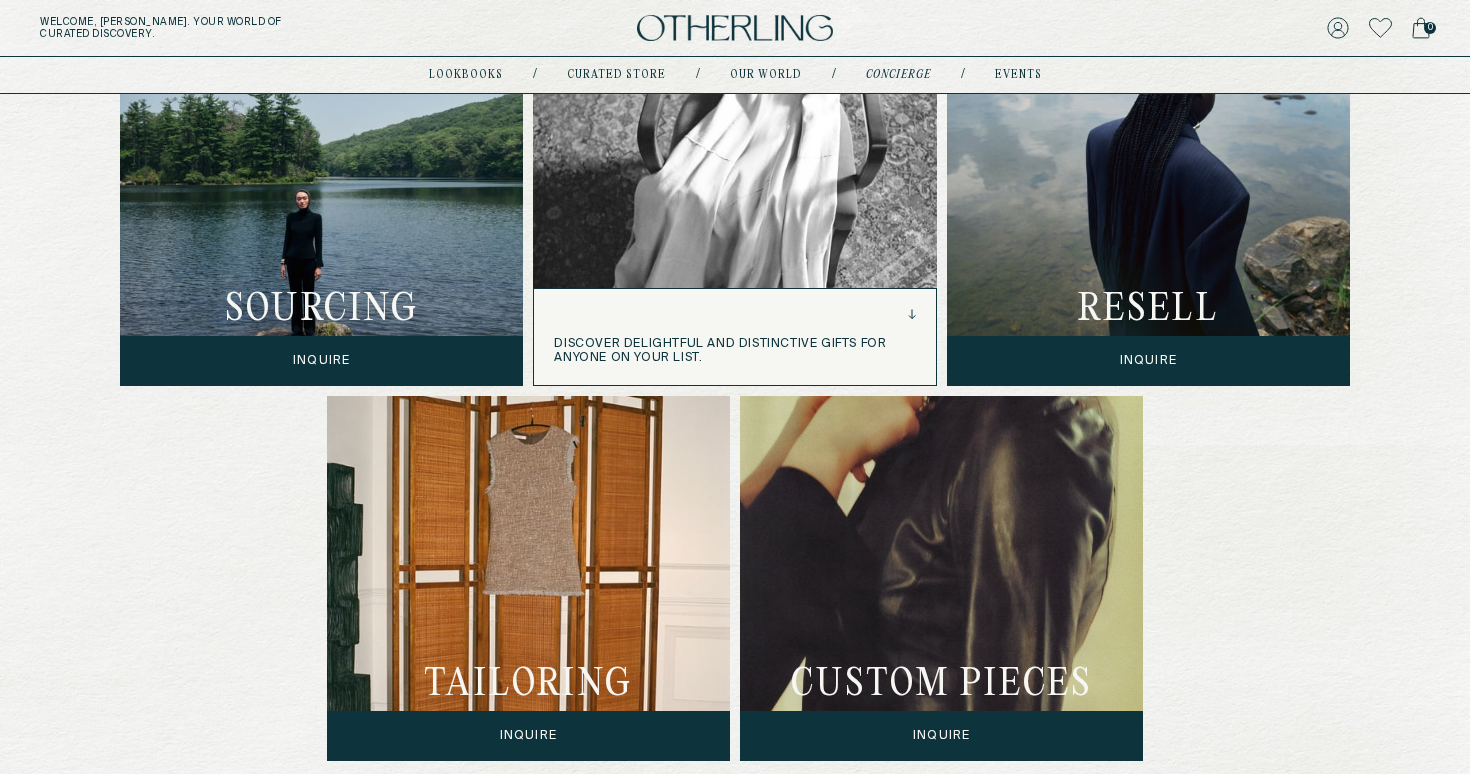 click on "discover delightful and distinctive gifts for anyone on your list." at bounding box center [734, 337] 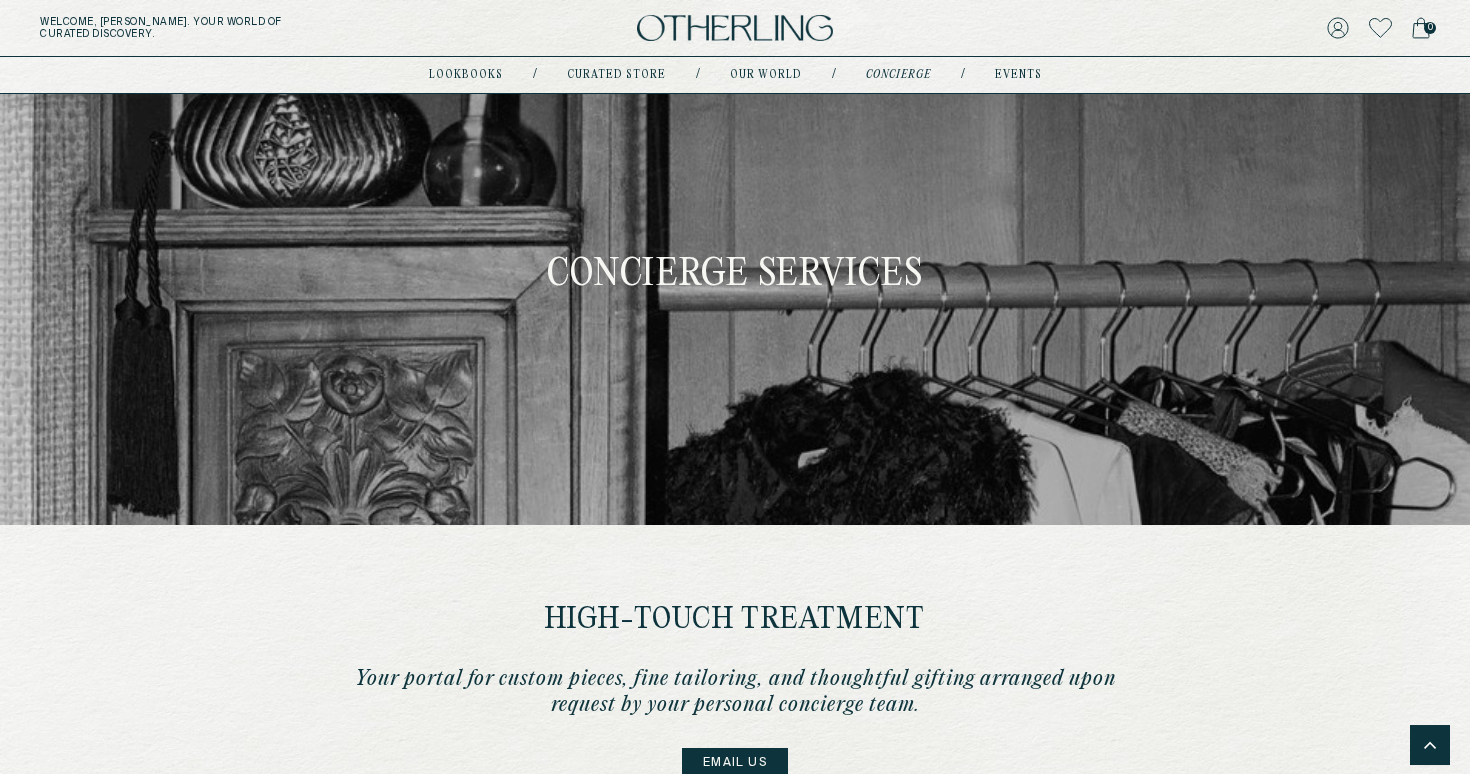 scroll, scrollTop: 0, scrollLeft: 0, axis: both 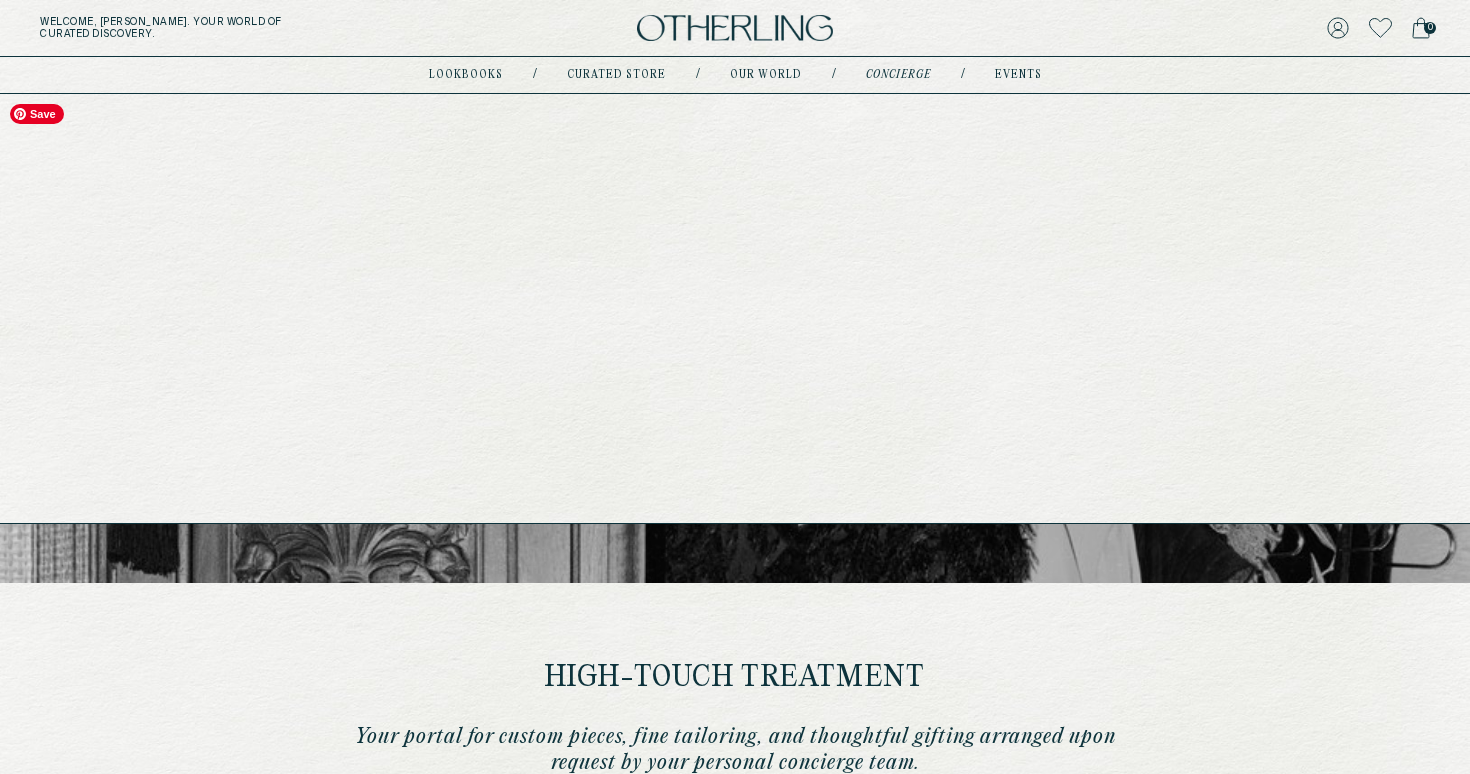 click on "lookbooks" at bounding box center [466, 75] 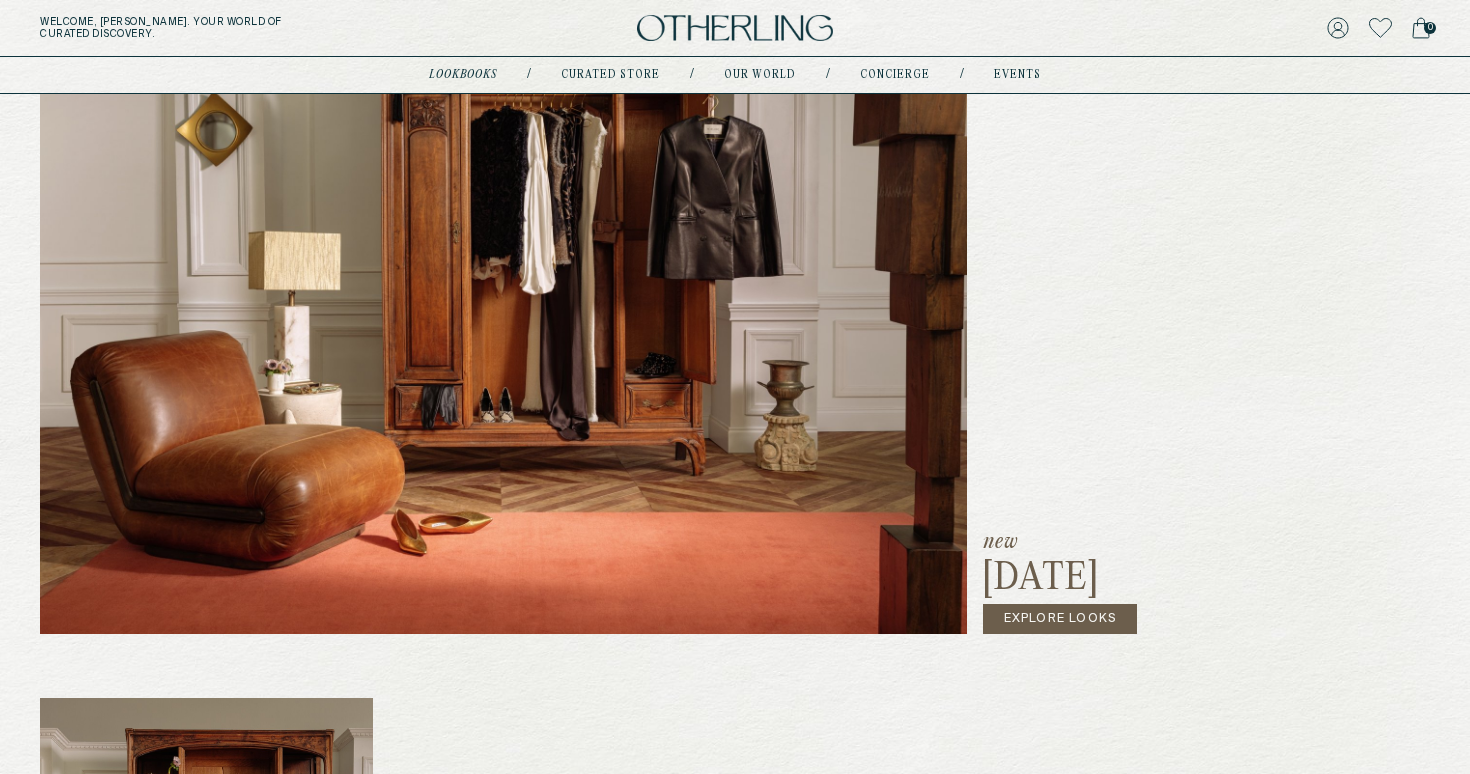 scroll, scrollTop: 555, scrollLeft: 0, axis: vertical 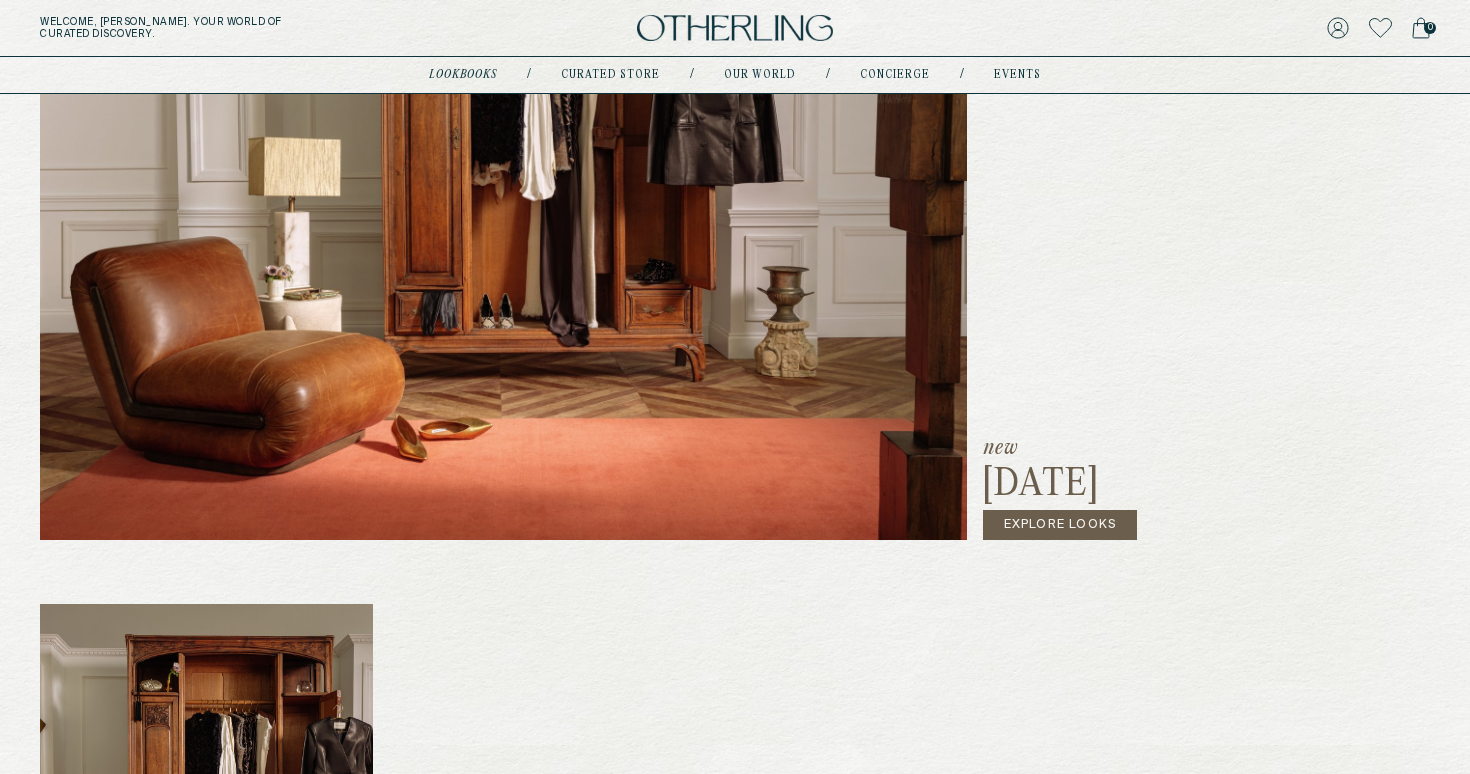 click on "Explore Looks" at bounding box center [1060, 525] 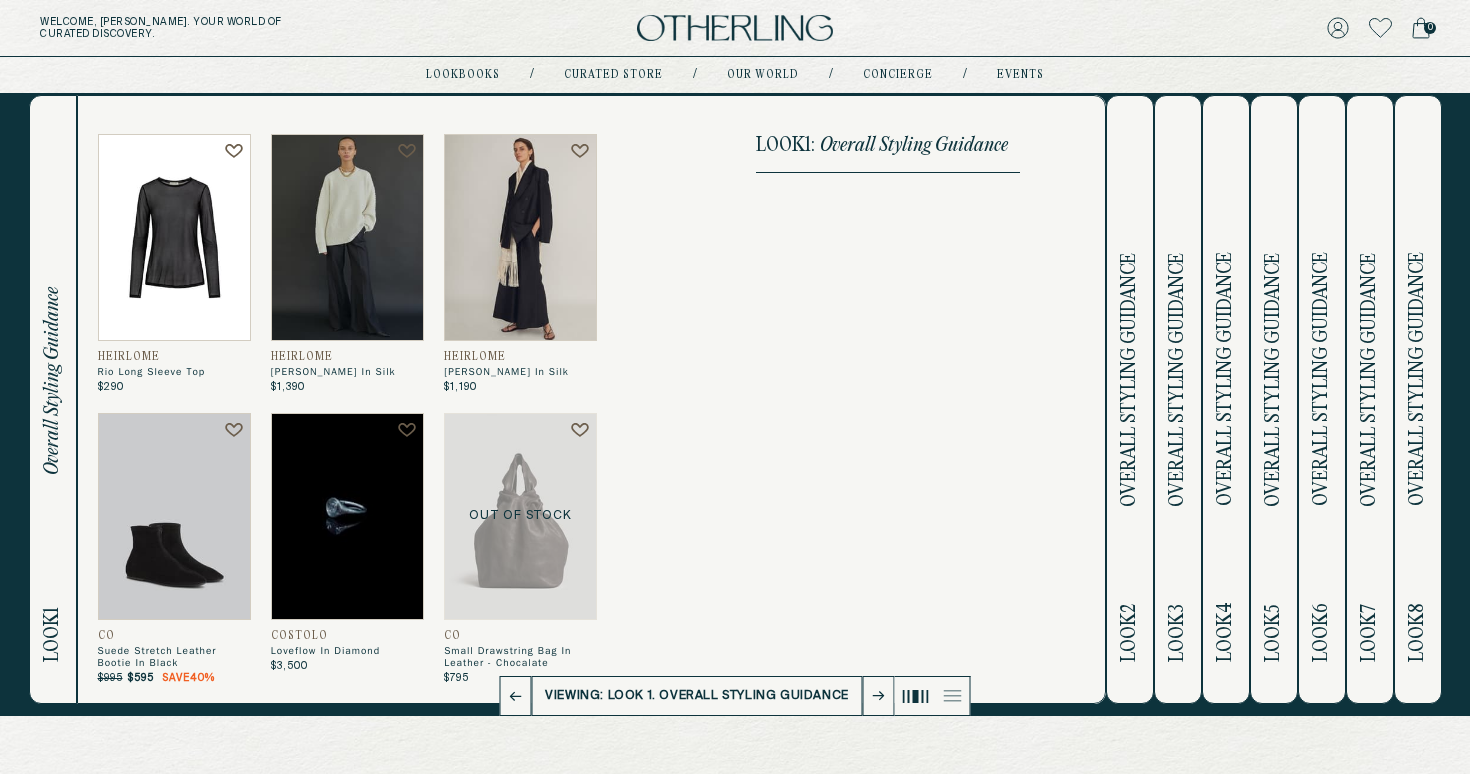 scroll, scrollTop: 53, scrollLeft: 0, axis: vertical 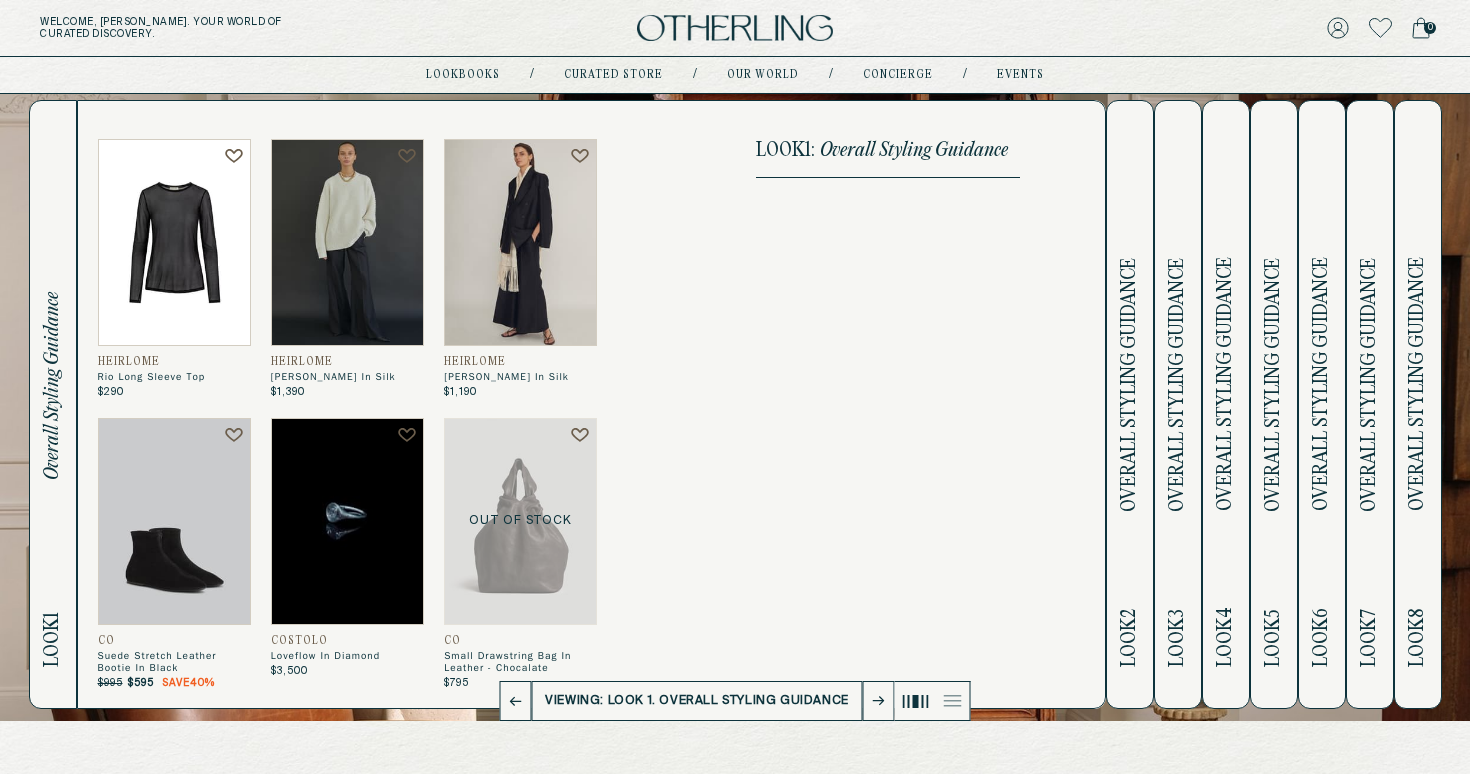 click on "Look  2 Overall Styling Guidance" at bounding box center [1130, 404] 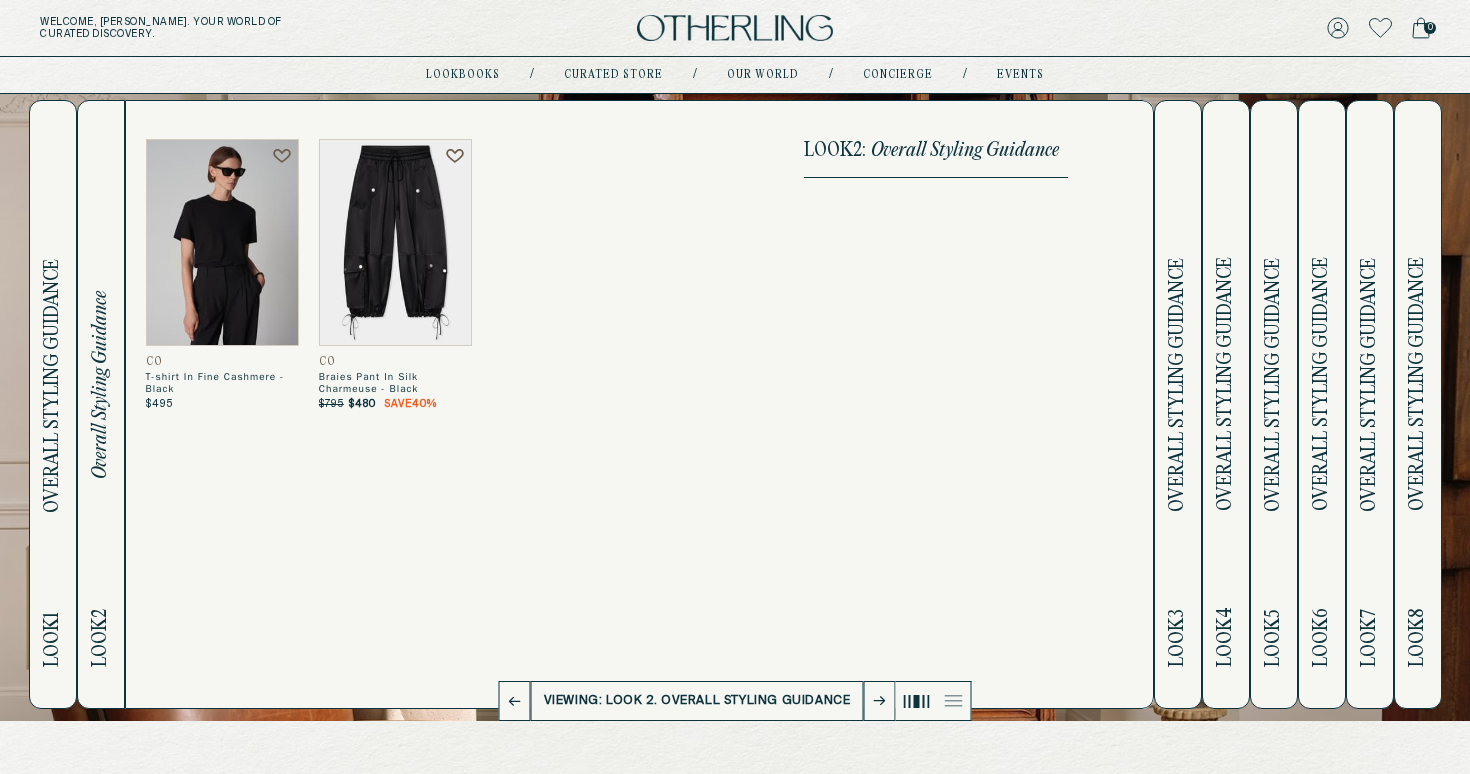 click on "Overall Styling Guidance" at bounding box center (1177, 385) 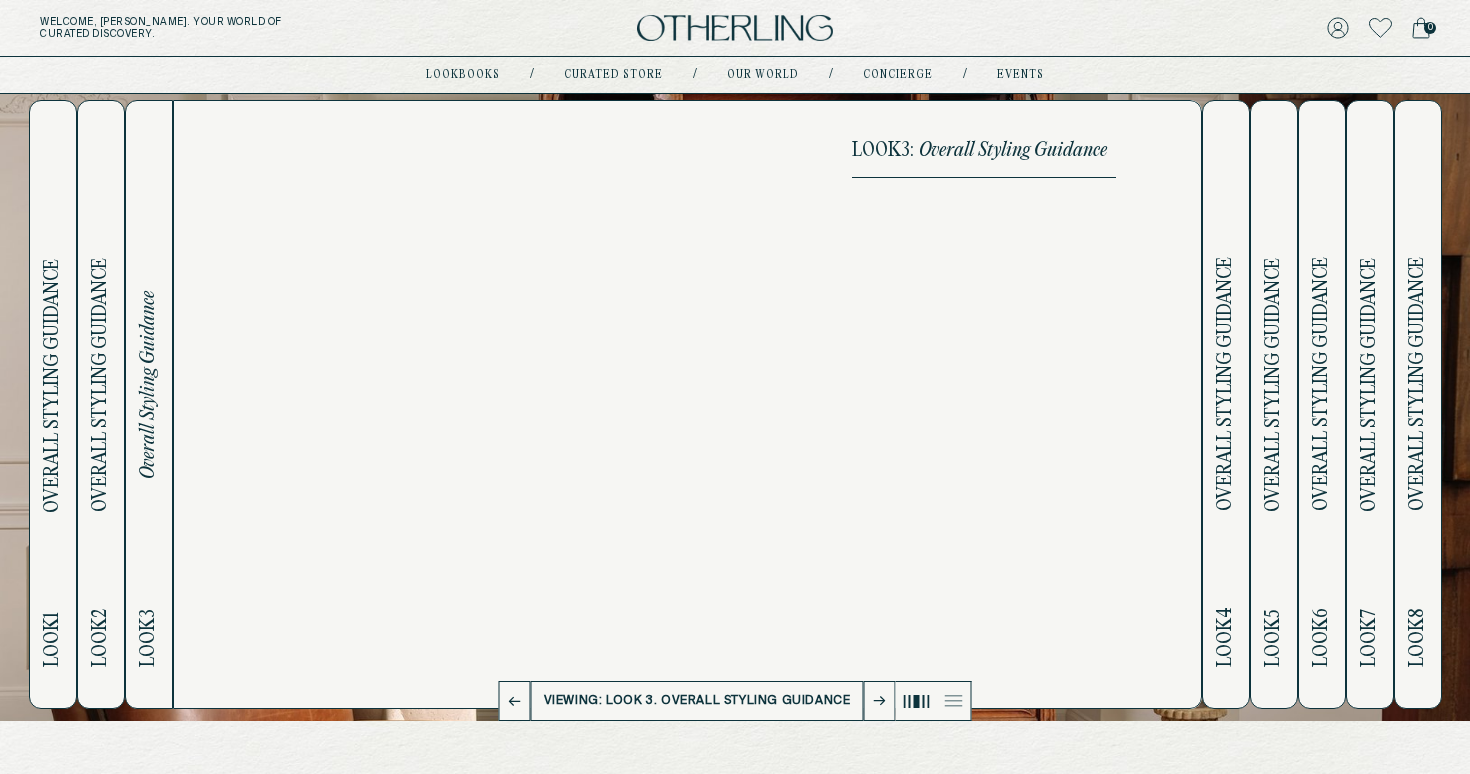 click on "Look  1 Overall Styling Guidance" at bounding box center (53, 404) 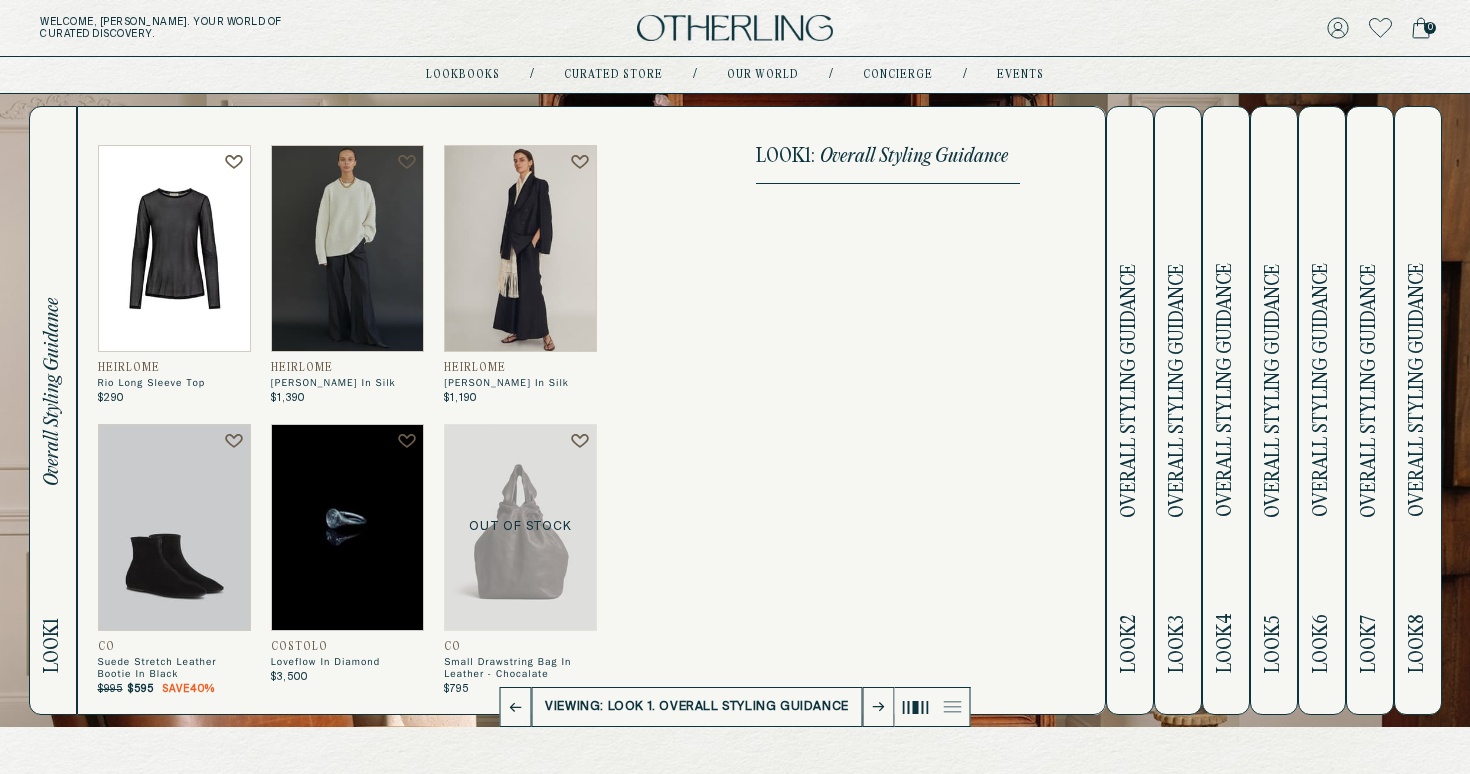 scroll, scrollTop: 53, scrollLeft: 0, axis: vertical 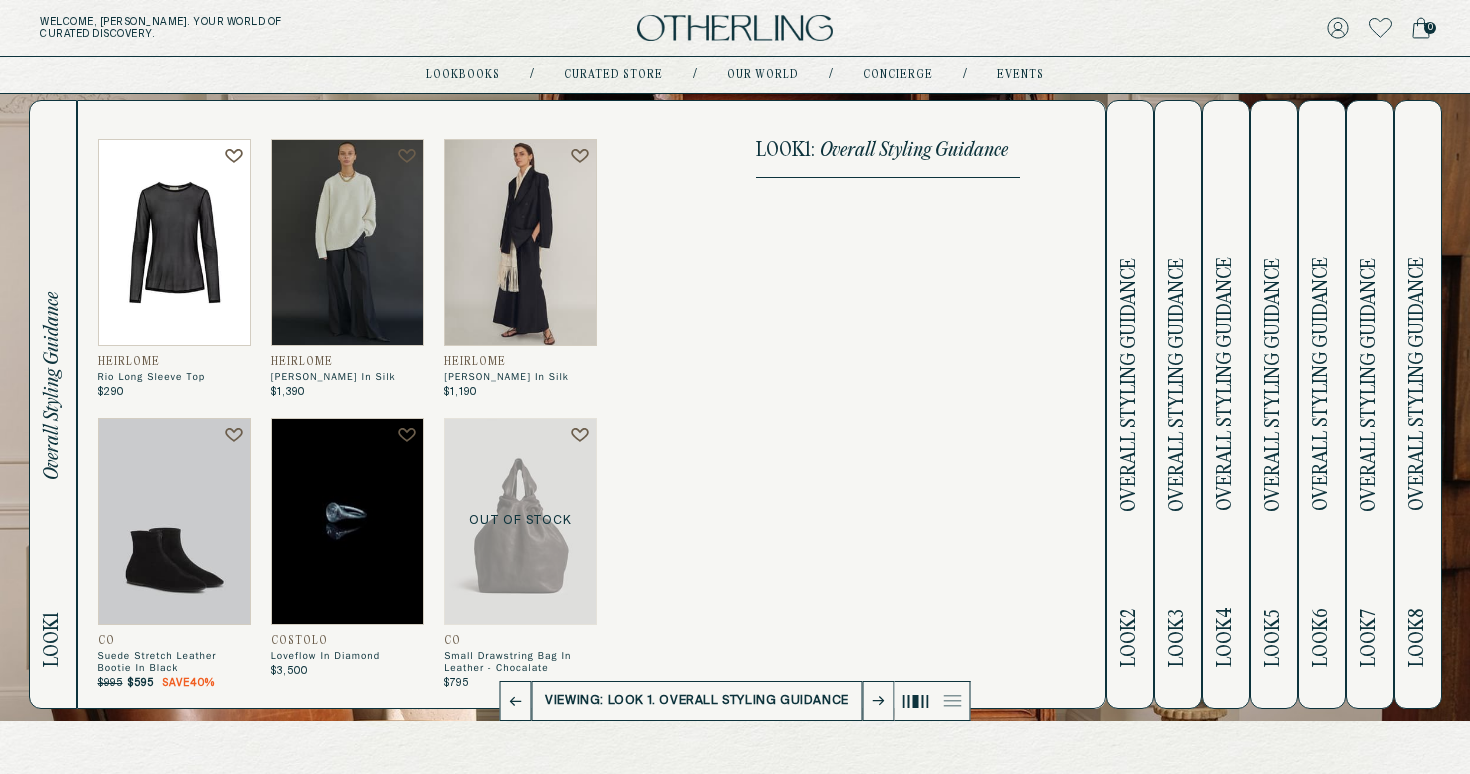type 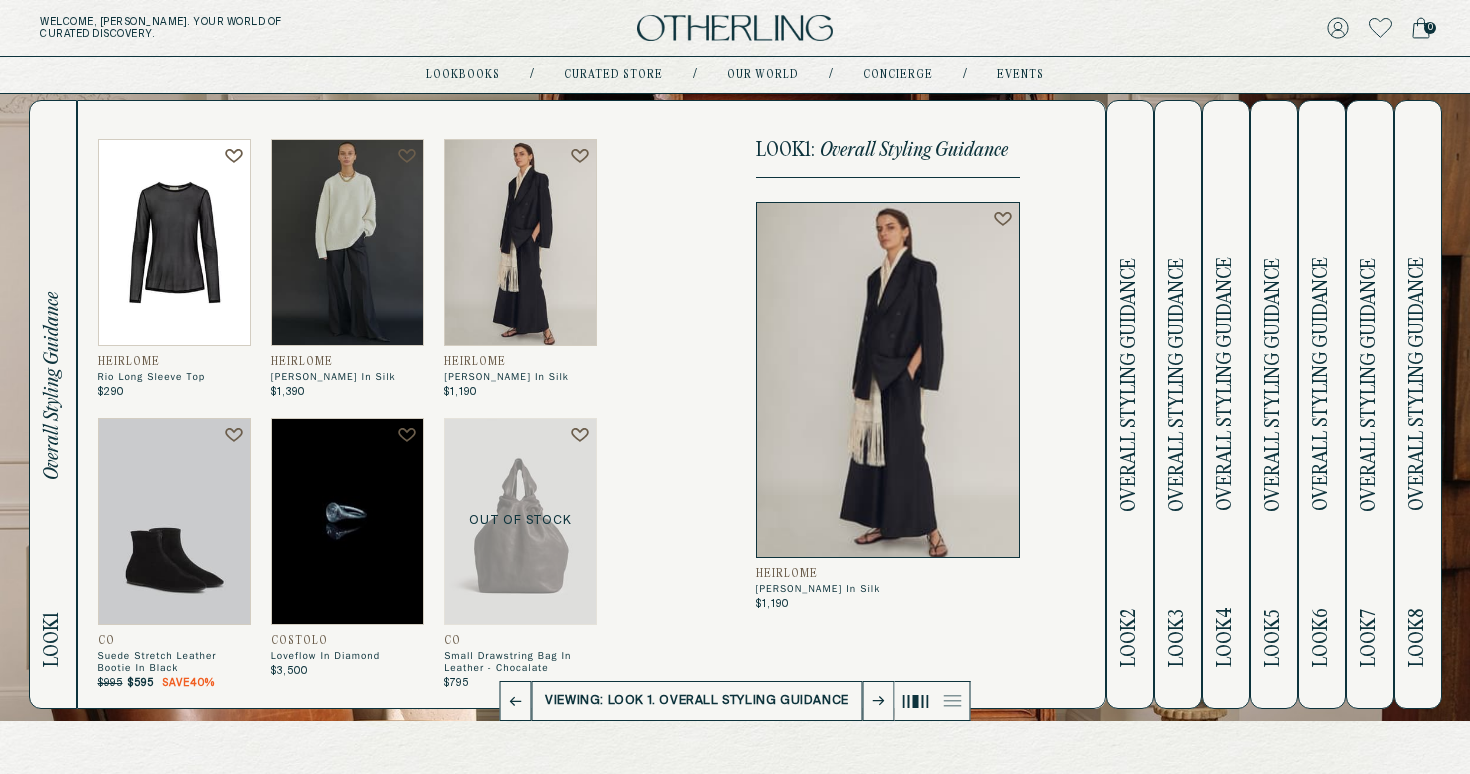 click on "lookbooks / Curated store / Our world / concierge / events" at bounding box center (735, 75) 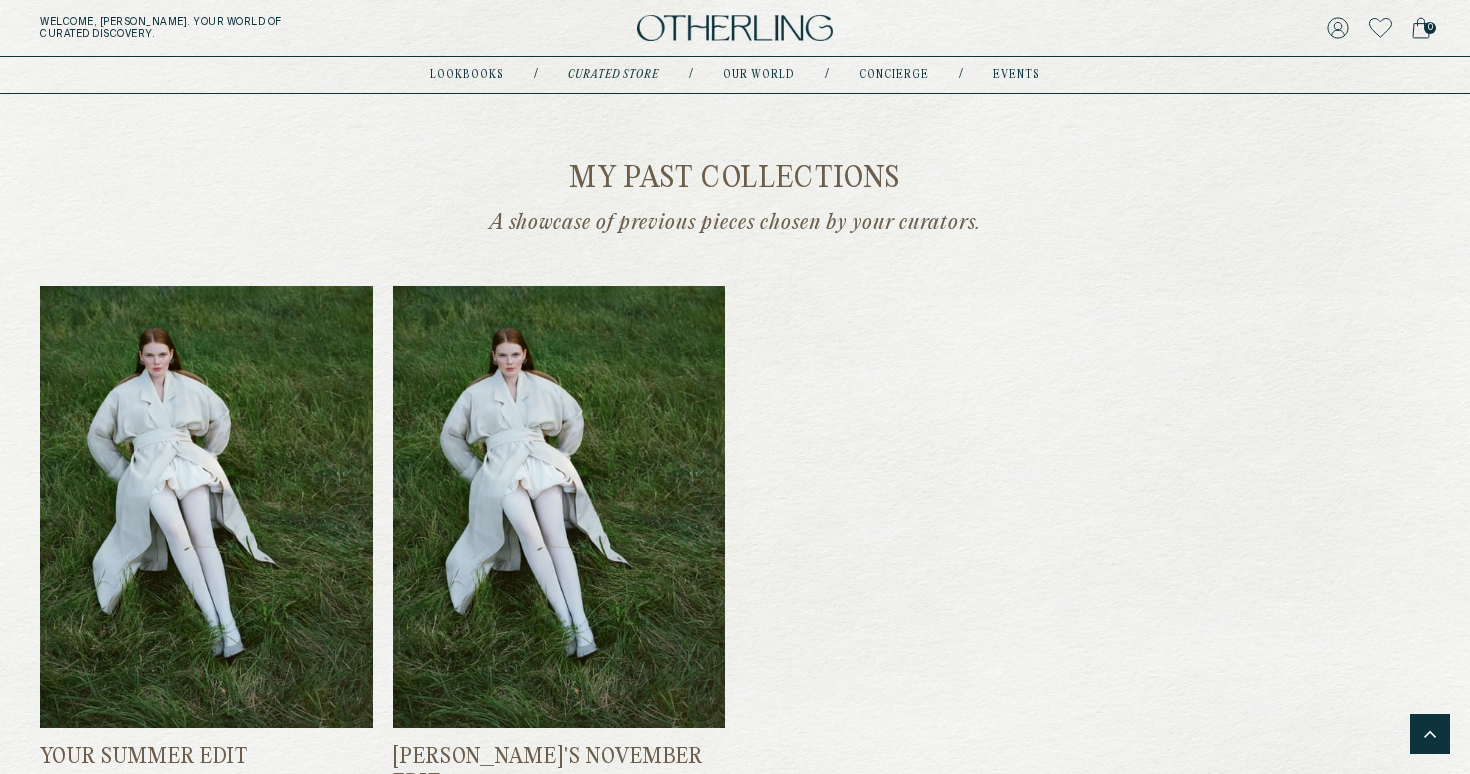 scroll, scrollTop: 1633, scrollLeft: 0, axis: vertical 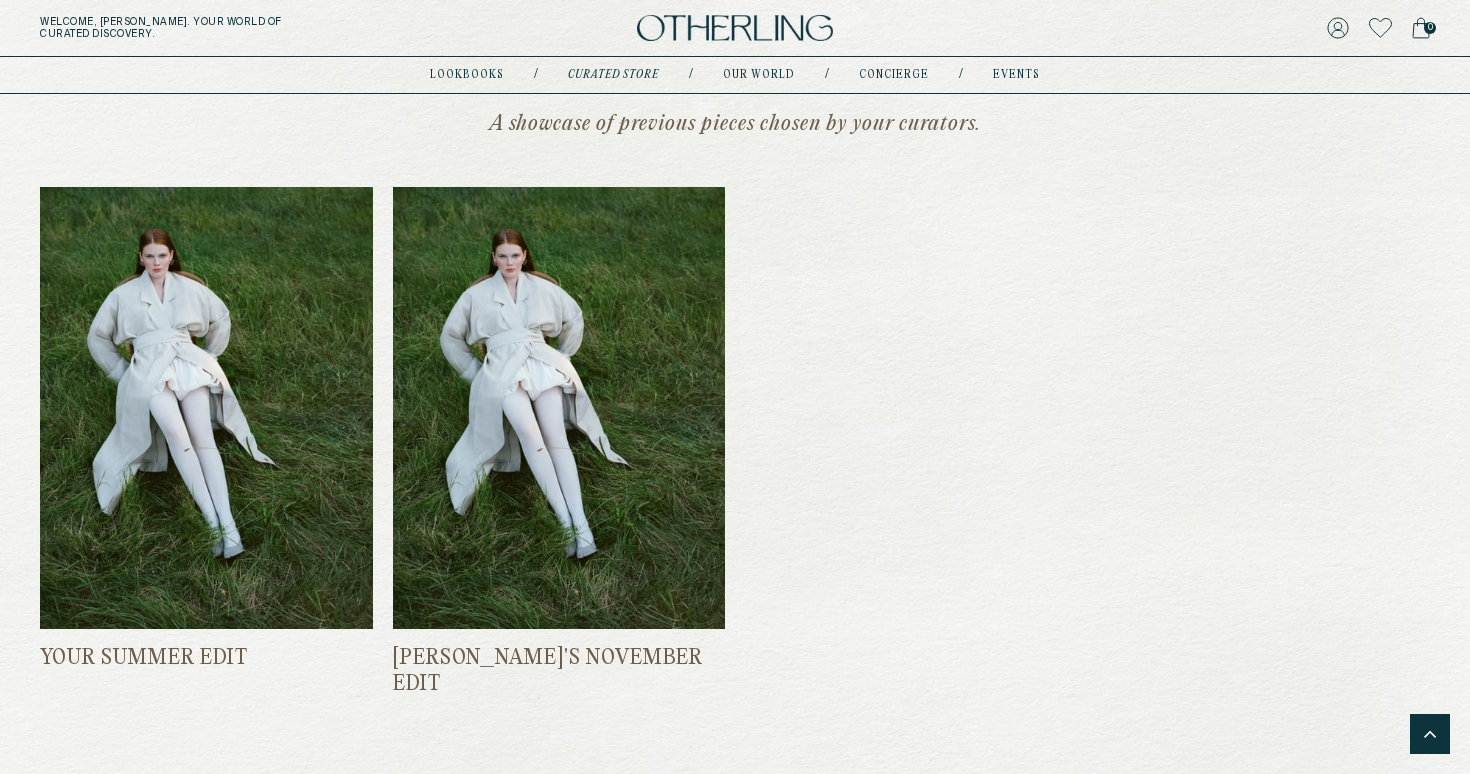 click on "lookbooks" at bounding box center [467, 75] 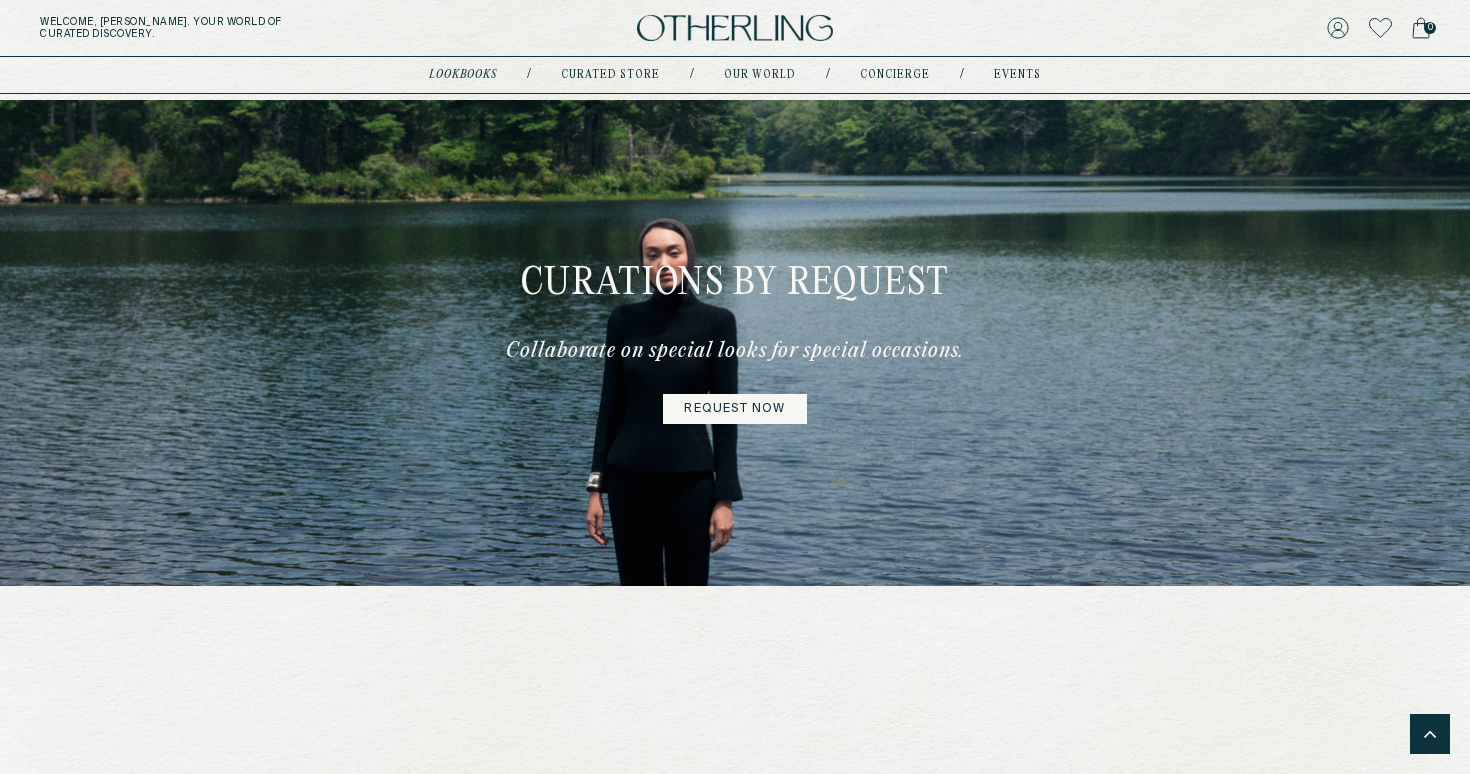 scroll, scrollTop: 1647, scrollLeft: 0, axis: vertical 